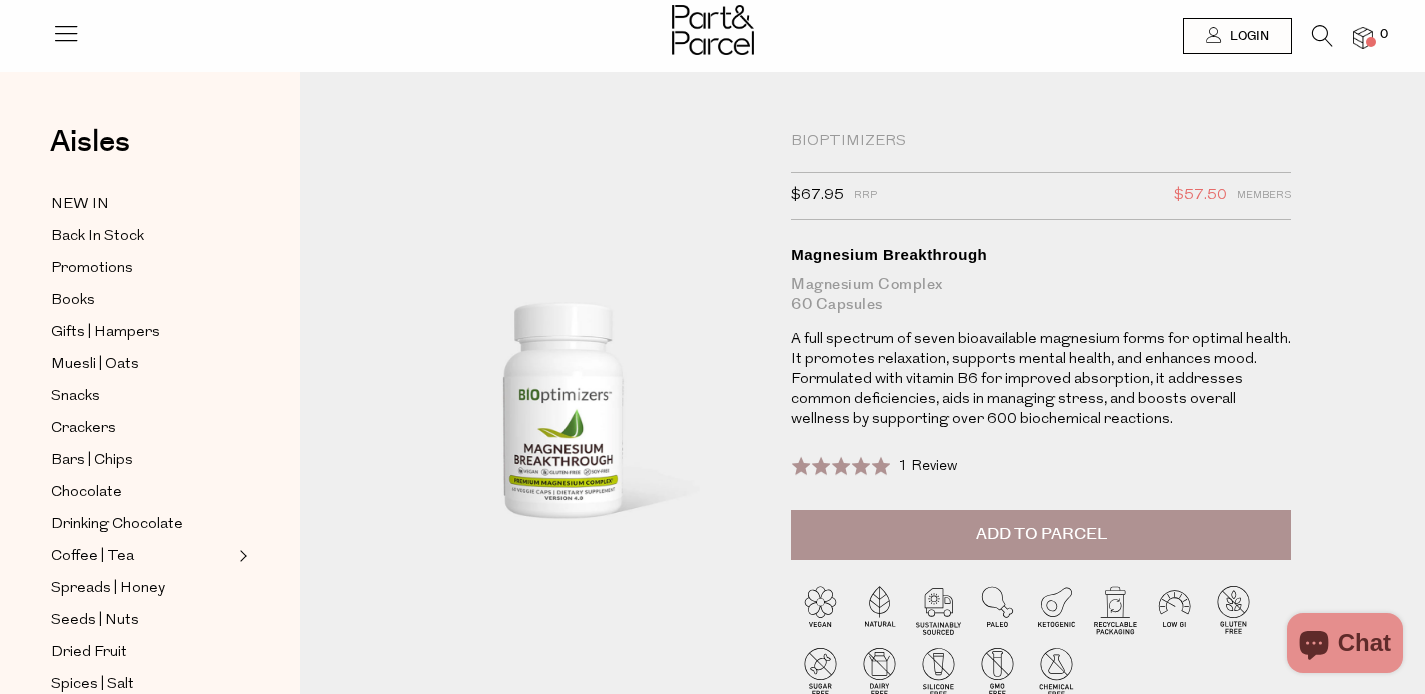 scroll, scrollTop: 0, scrollLeft: 0, axis: both 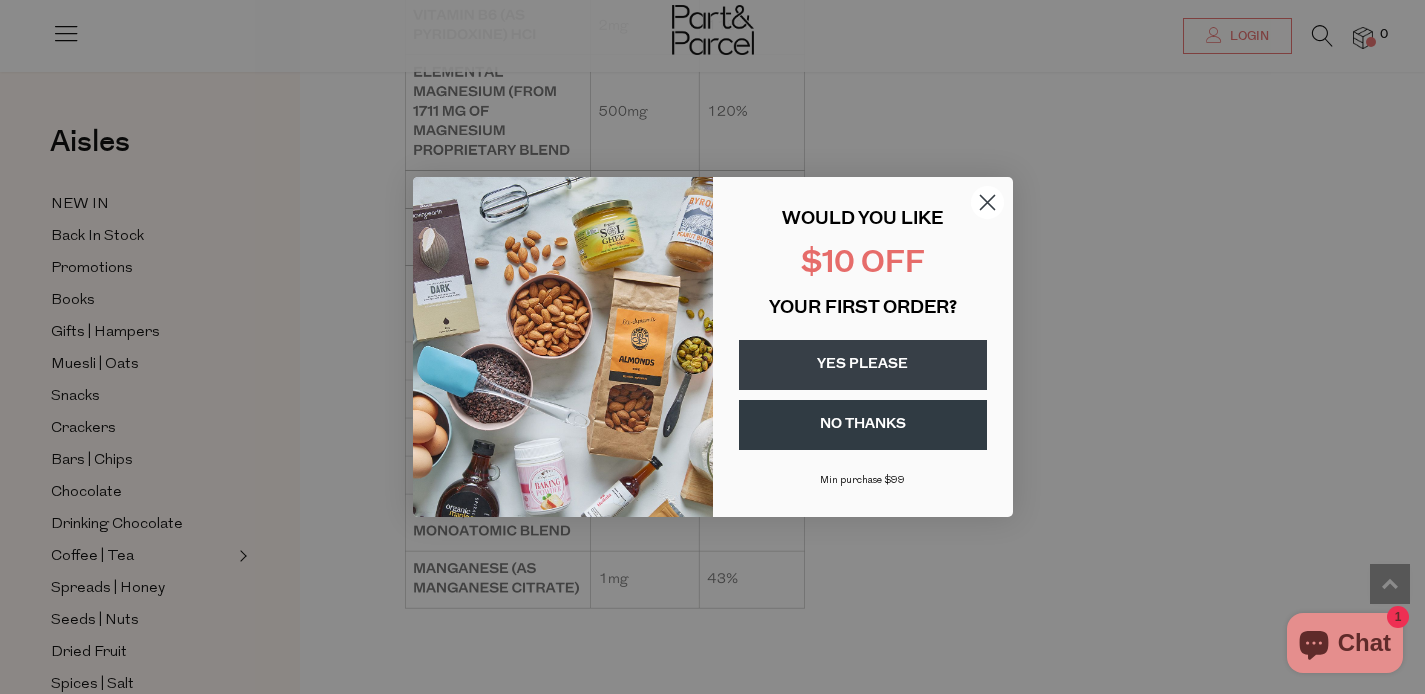 click on "YES PLEASE" at bounding box center [863, 365] 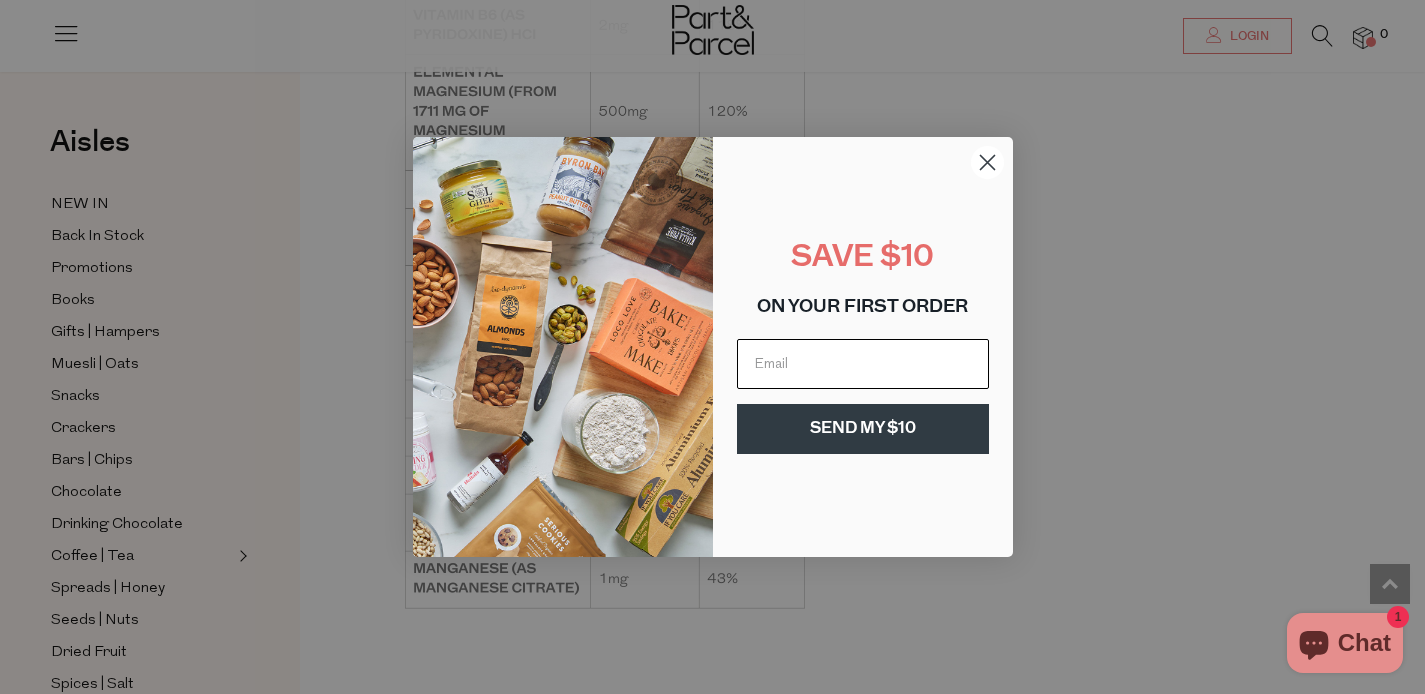 click at bounding box center (863, 364) 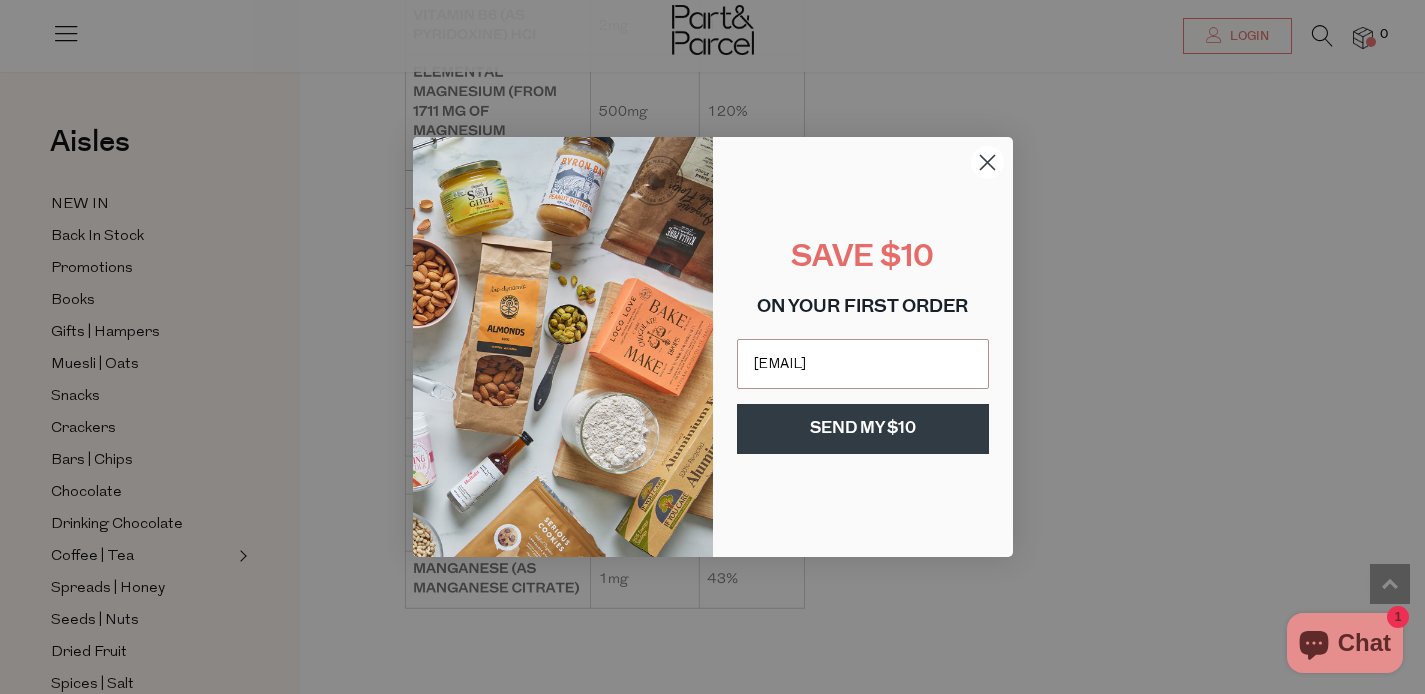 type on "ameliaadowdle@gmail.com" 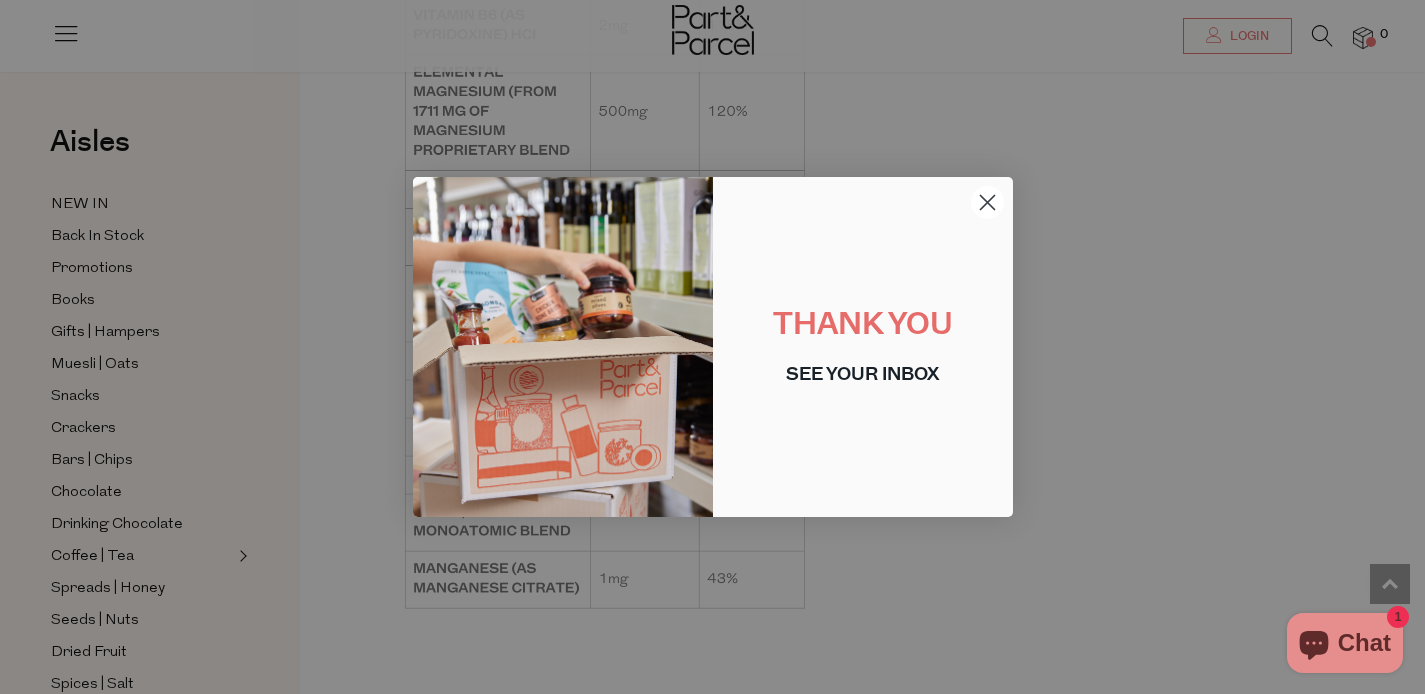 click 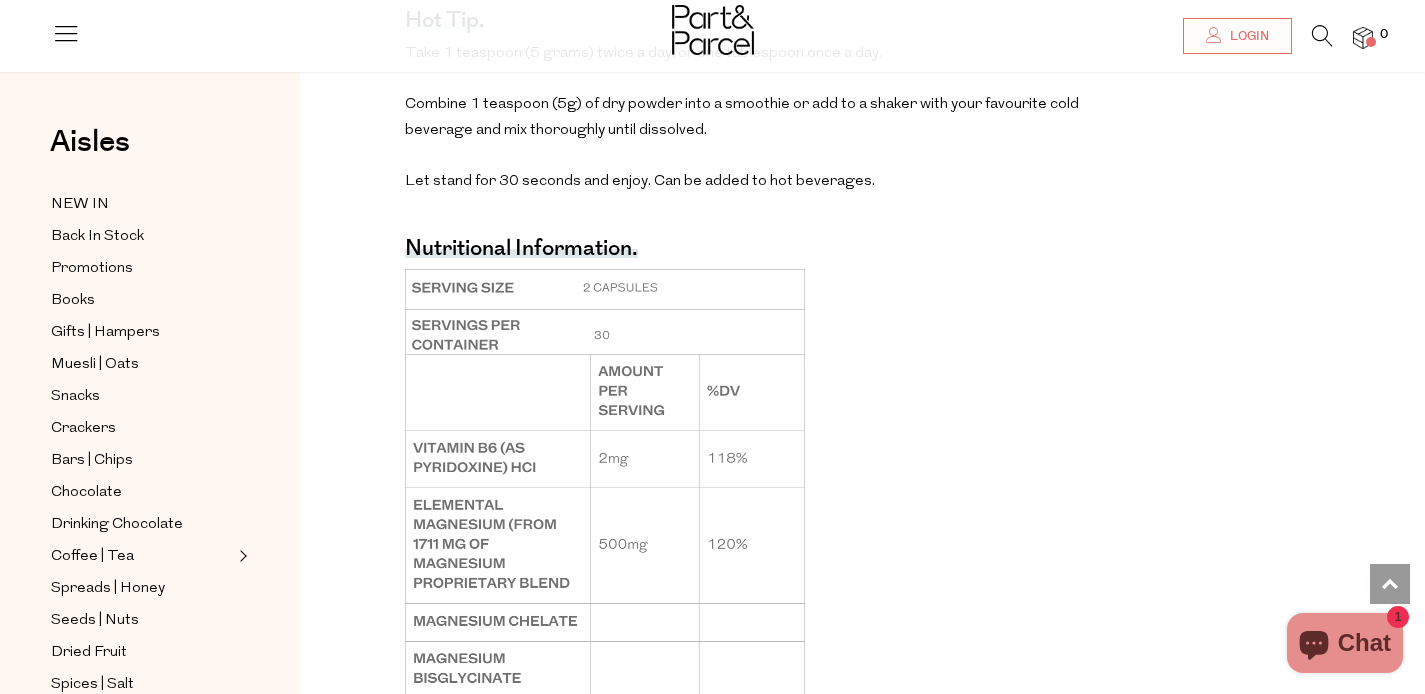 scroll, scrollTop: 1238, scrollLeft: 0, axis: vertical 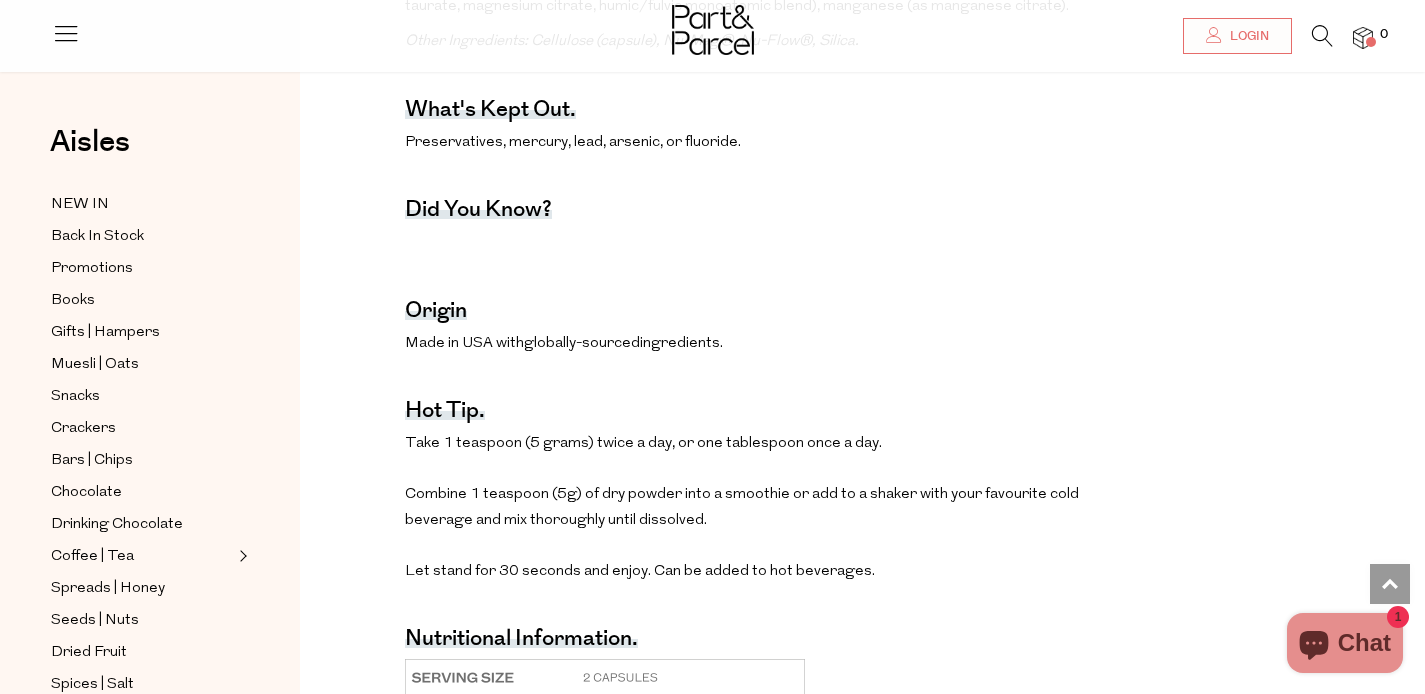 click at bounding box center [1322, 36] 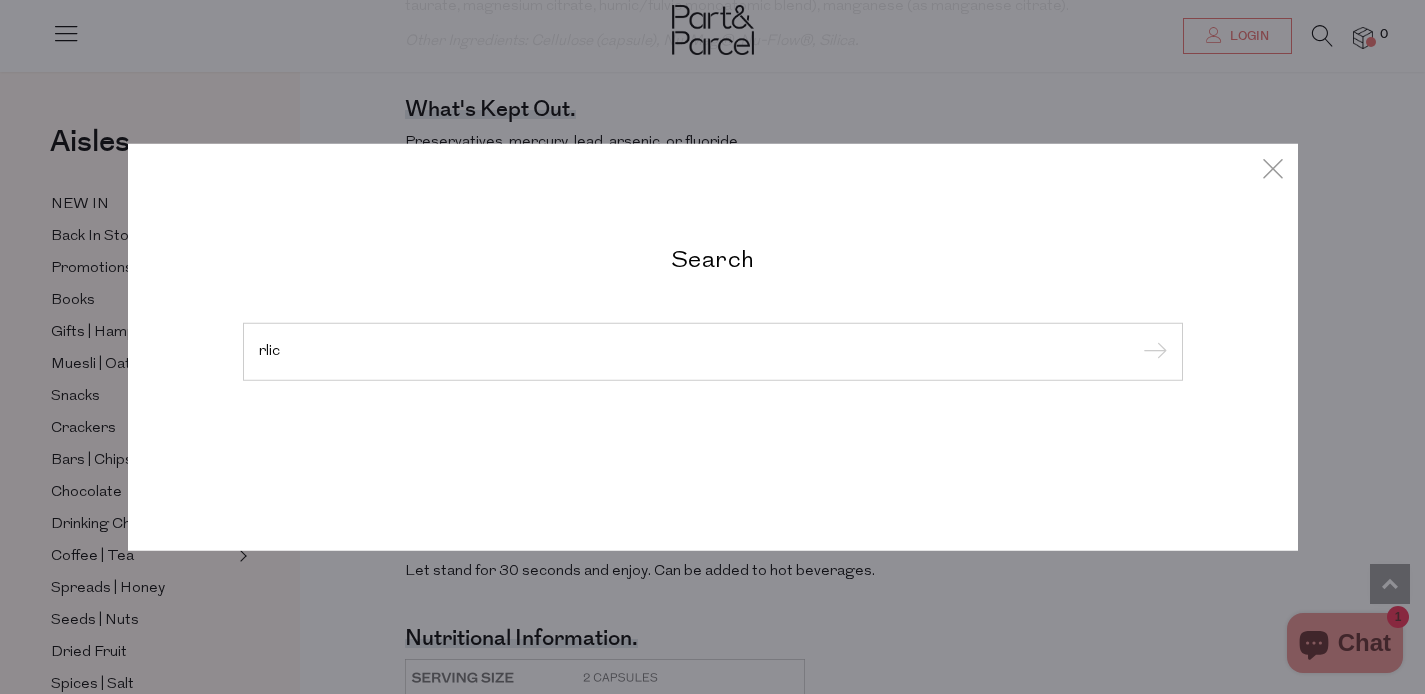 type on "rlic" 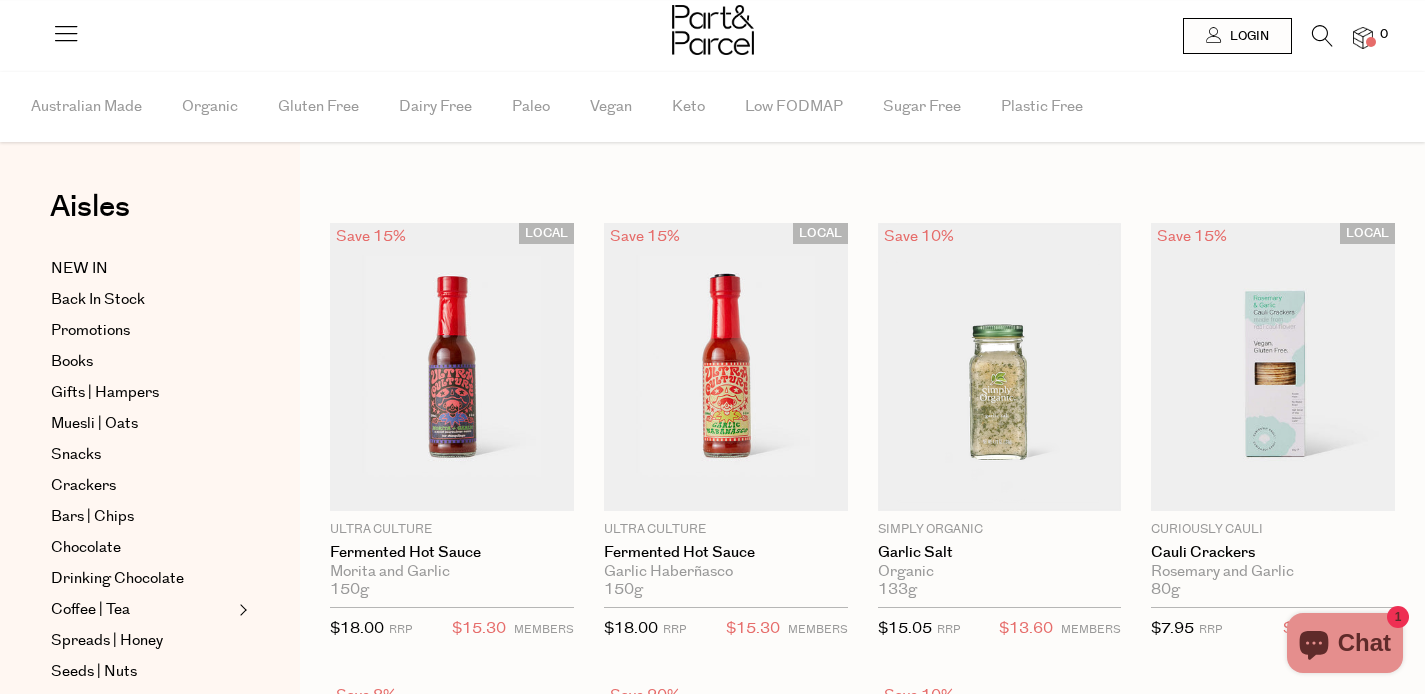 scroll, scrollTop: 0, scrollLeft: 0, axis: both 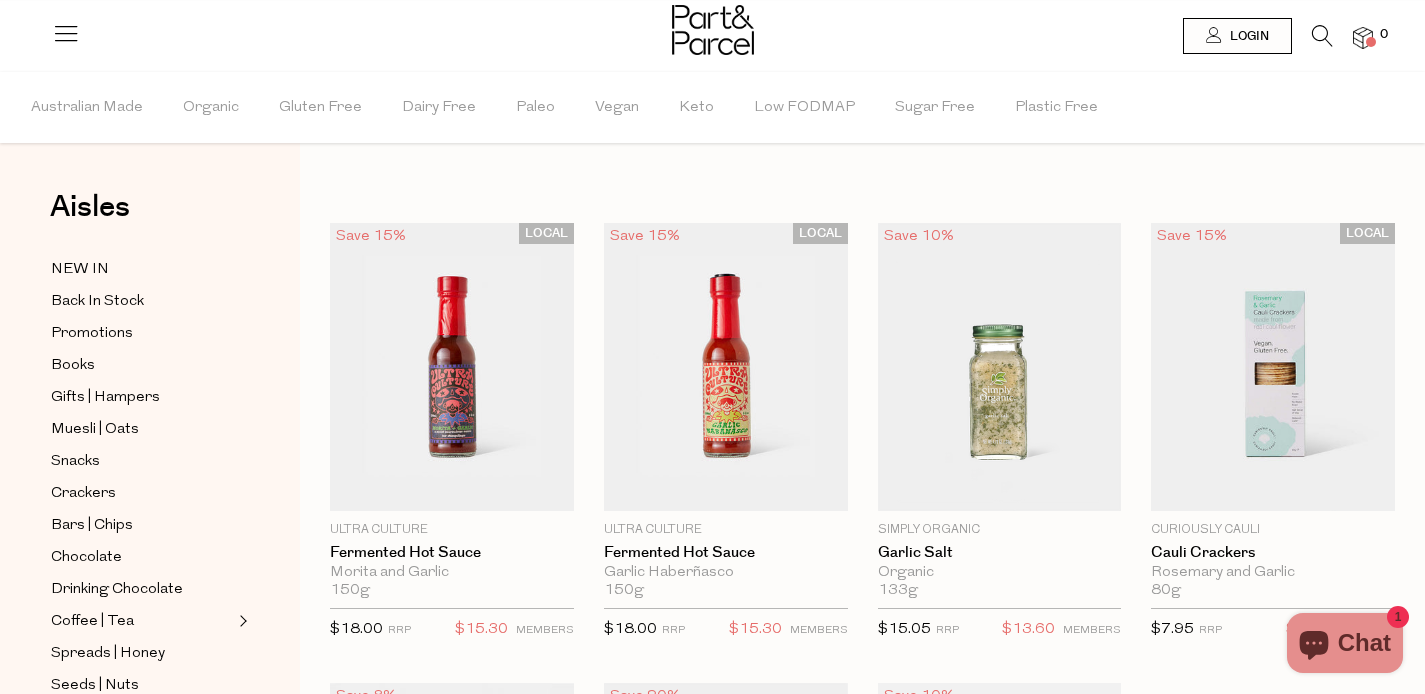 click at bounding box center (1322, 36) 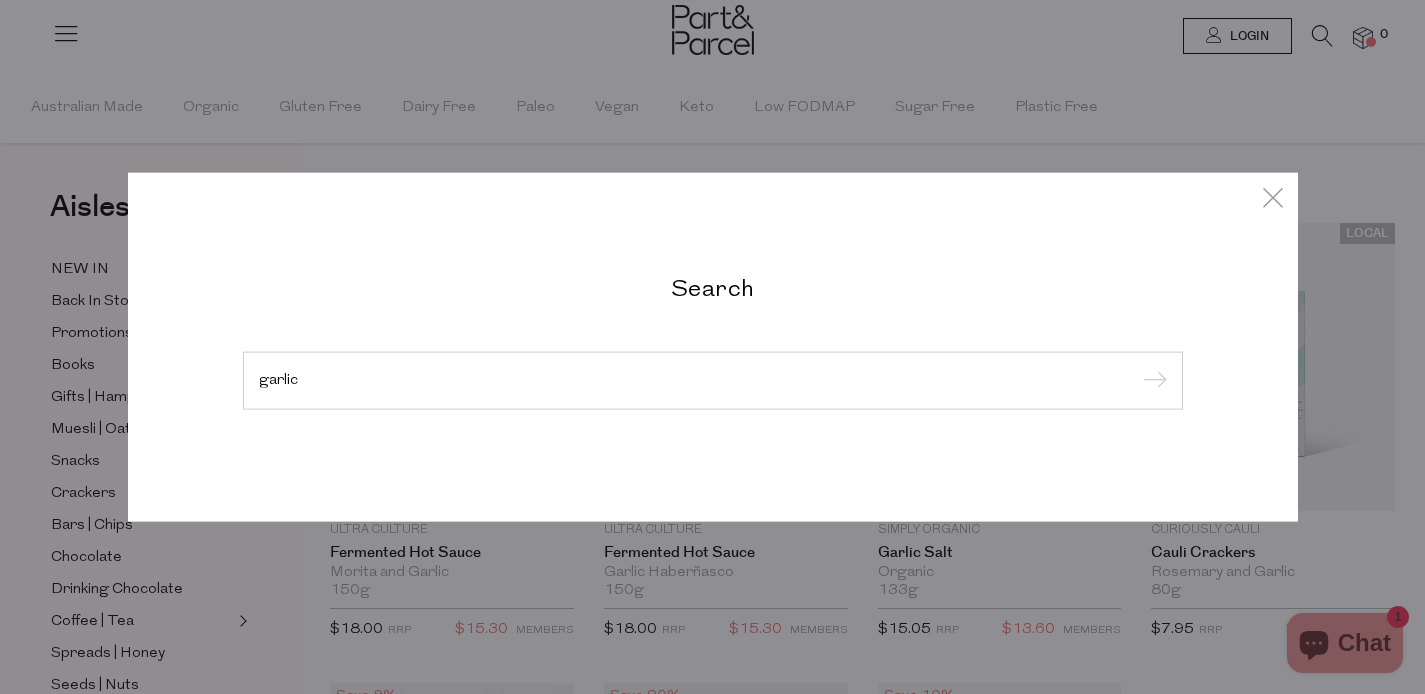 type on "garlic" 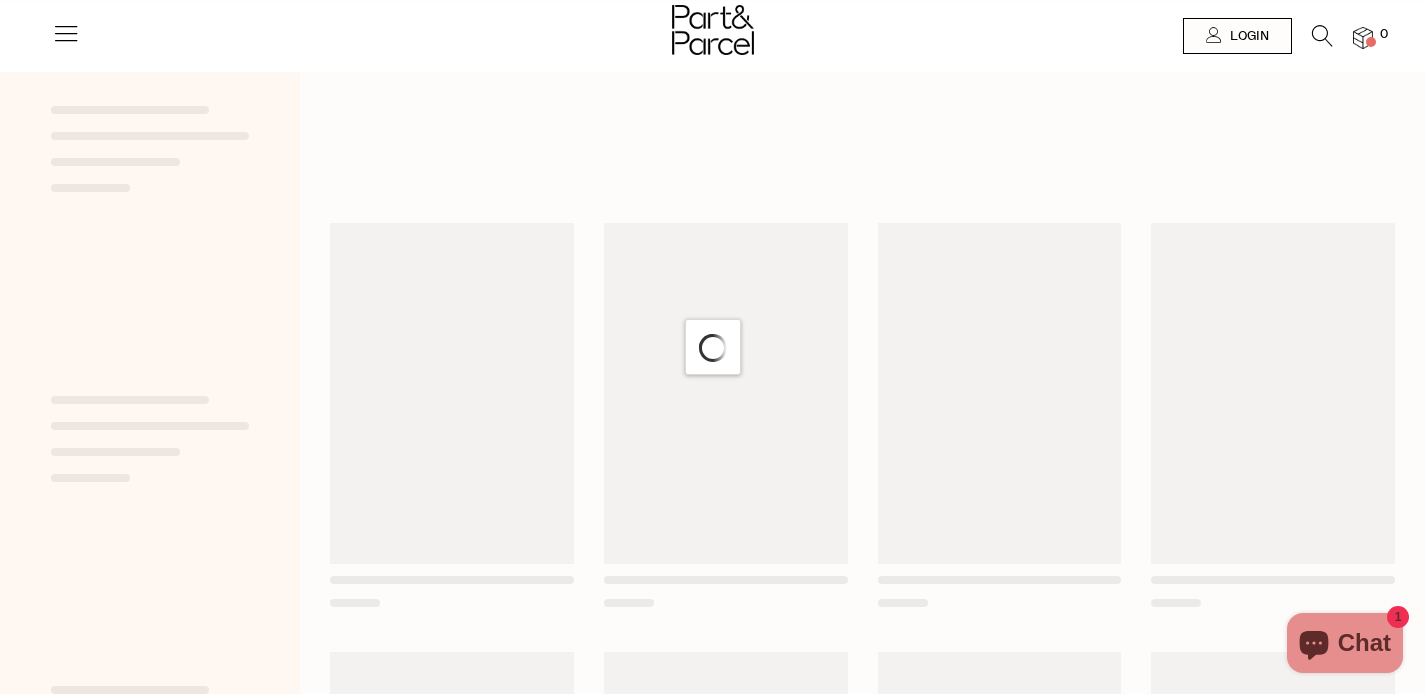 scroll, scrollTop: 0, scrollLeft: 0, axis: both 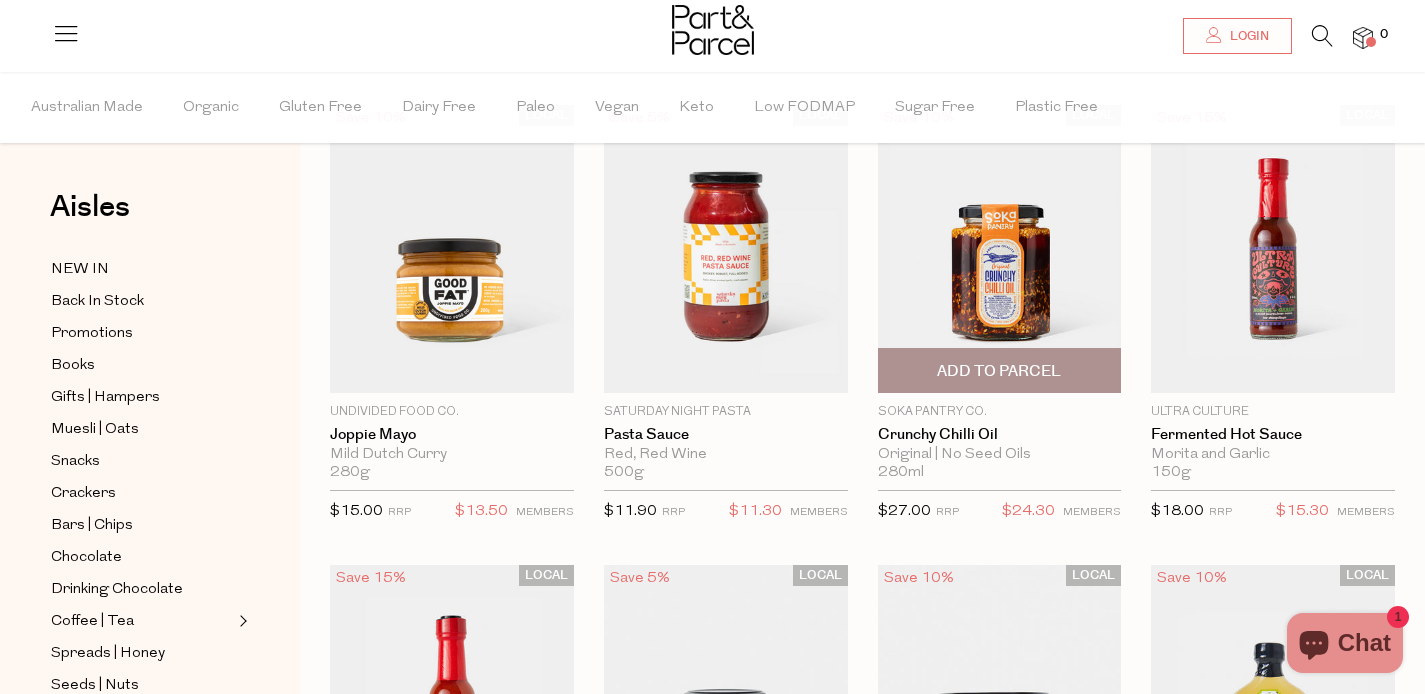 click at bounding box center [1000, 249] 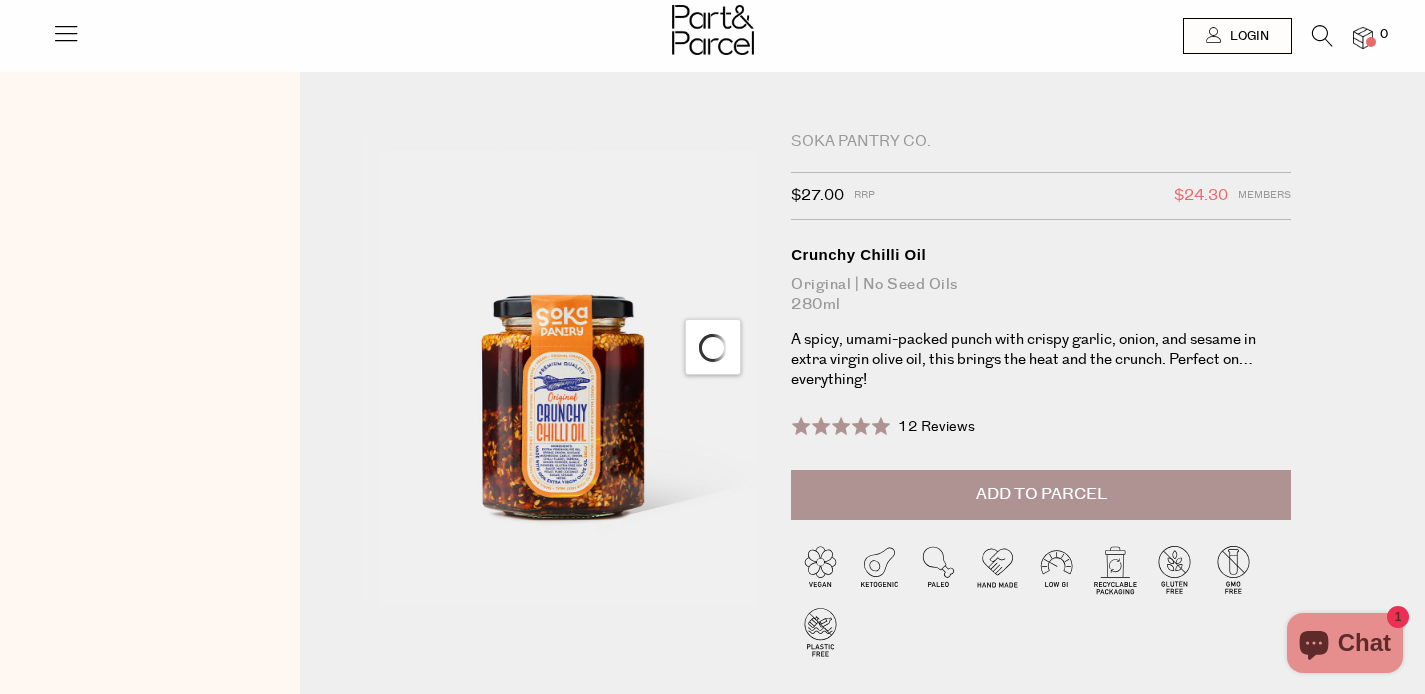 scroll, scrollTop: 0, scrollLeft: 0, axis: both 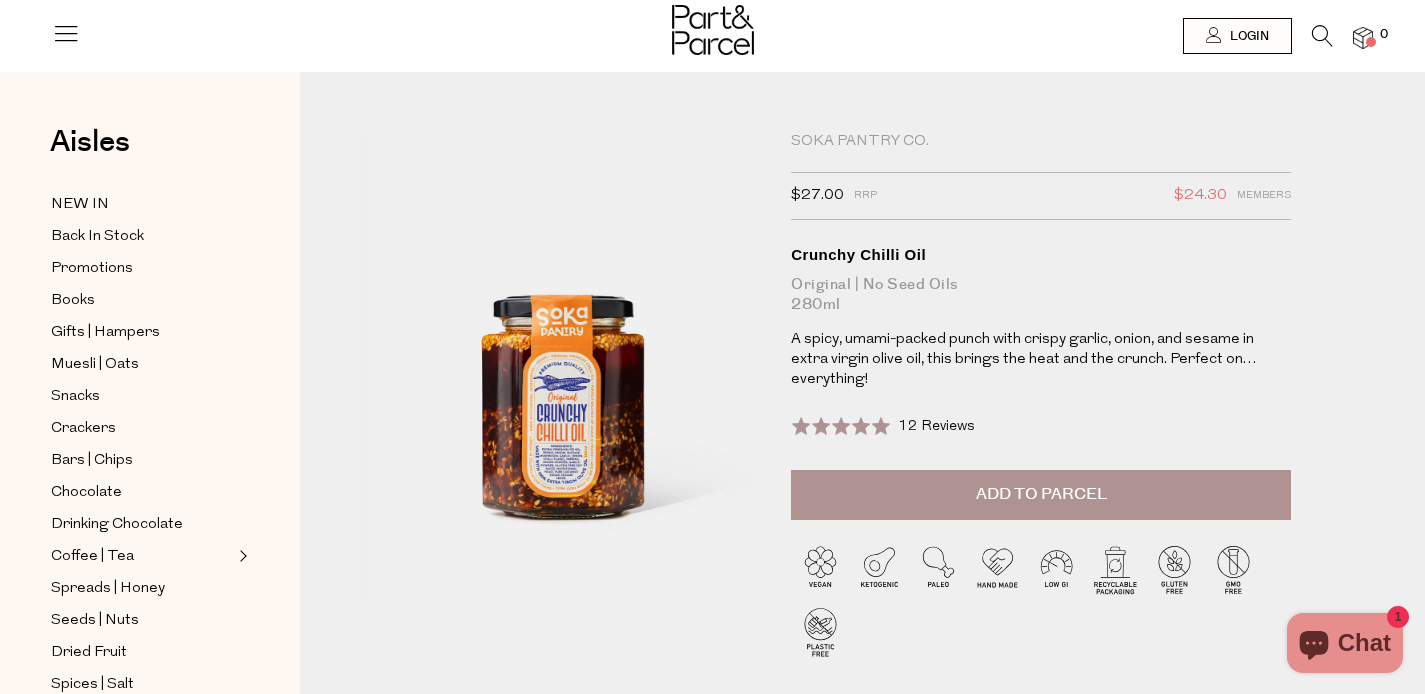 click on "Soka Pantry Co." at bounding box center (1041, 142) 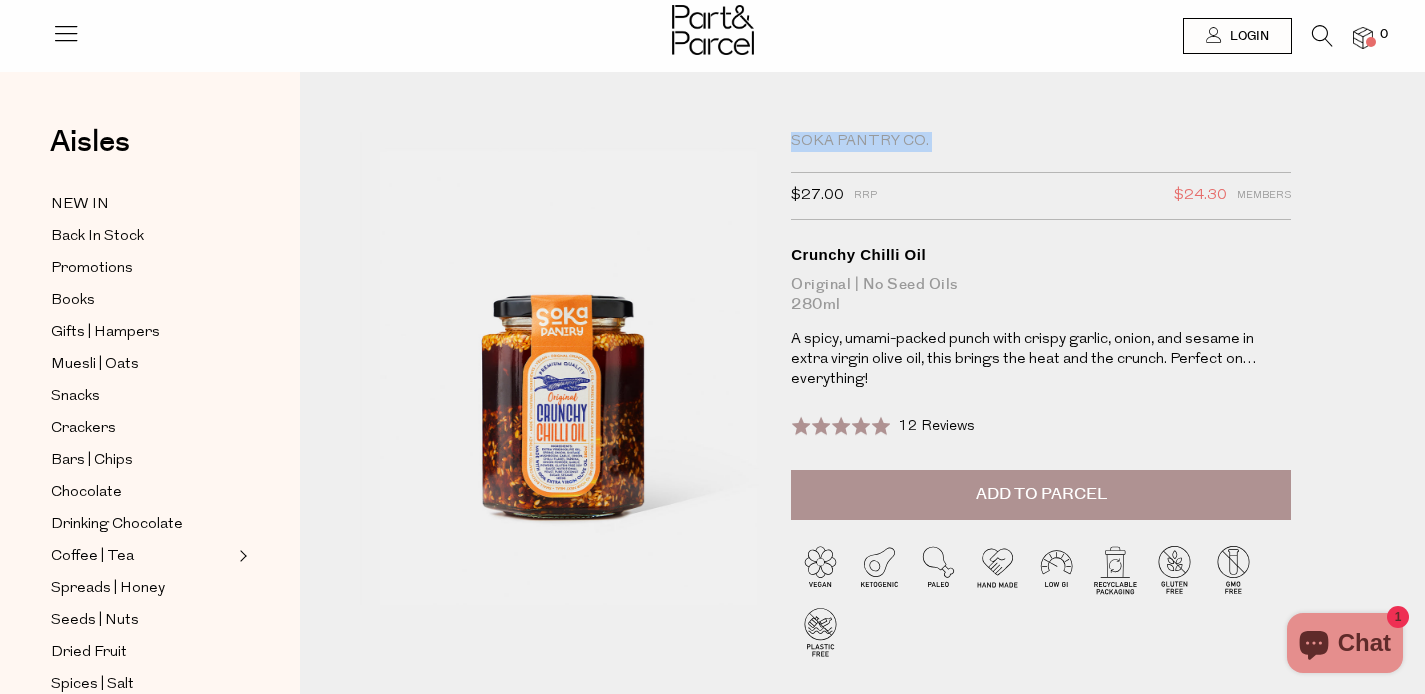 drag, startPoint x: 795, startPoint y: 138, endPoint x: 932, endPoint y: 144, distance: 137.13132 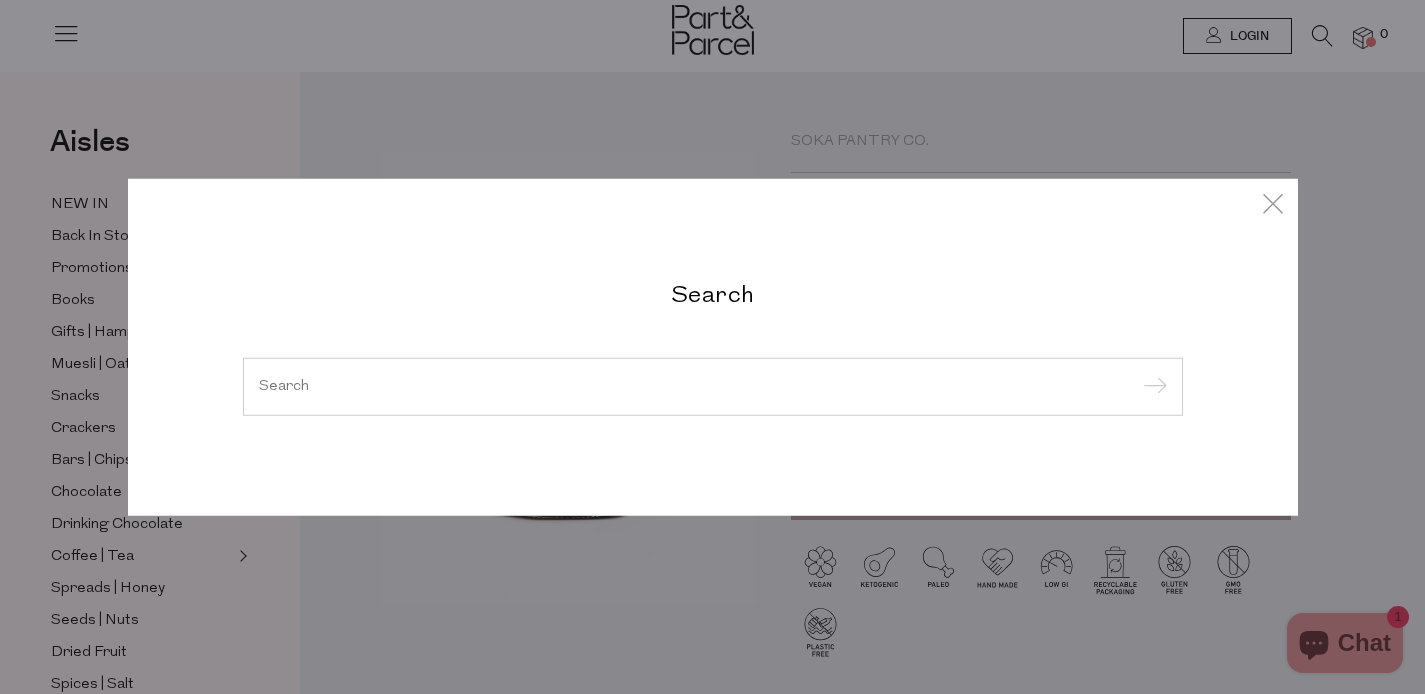 click 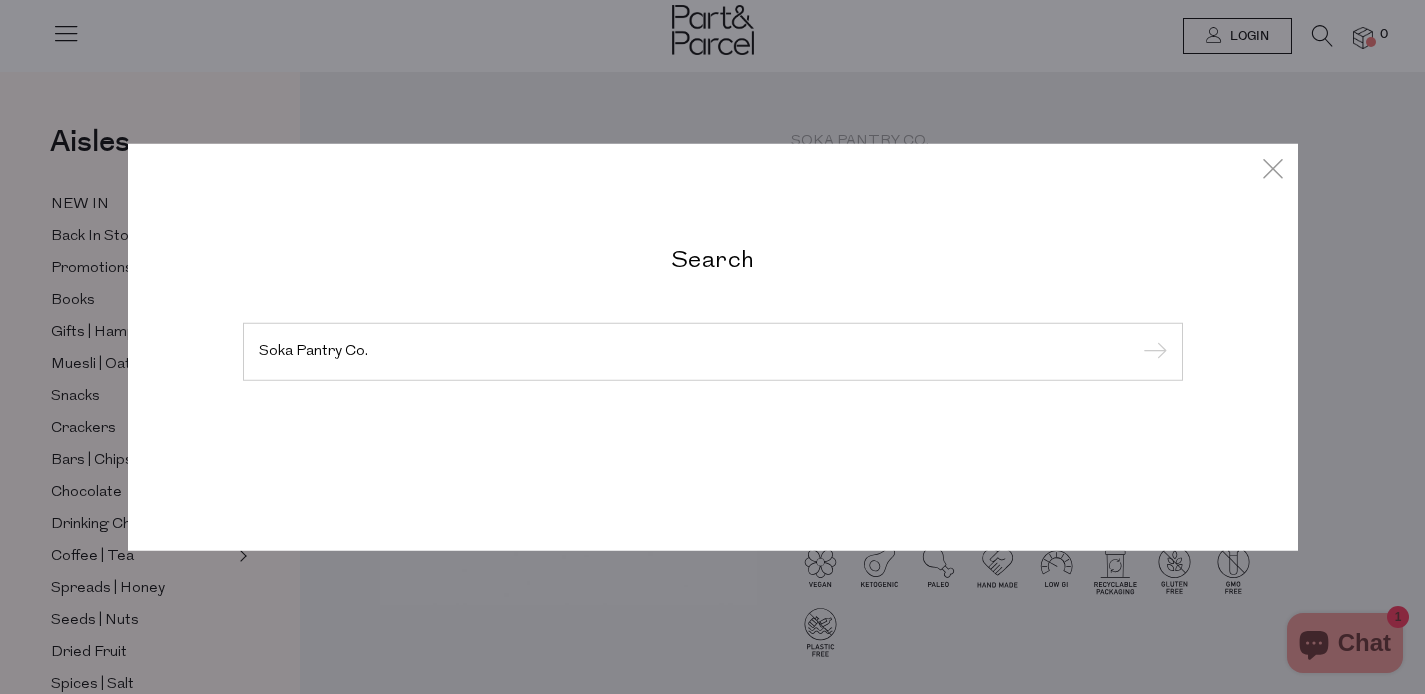 type on "Soka Pantry Co." 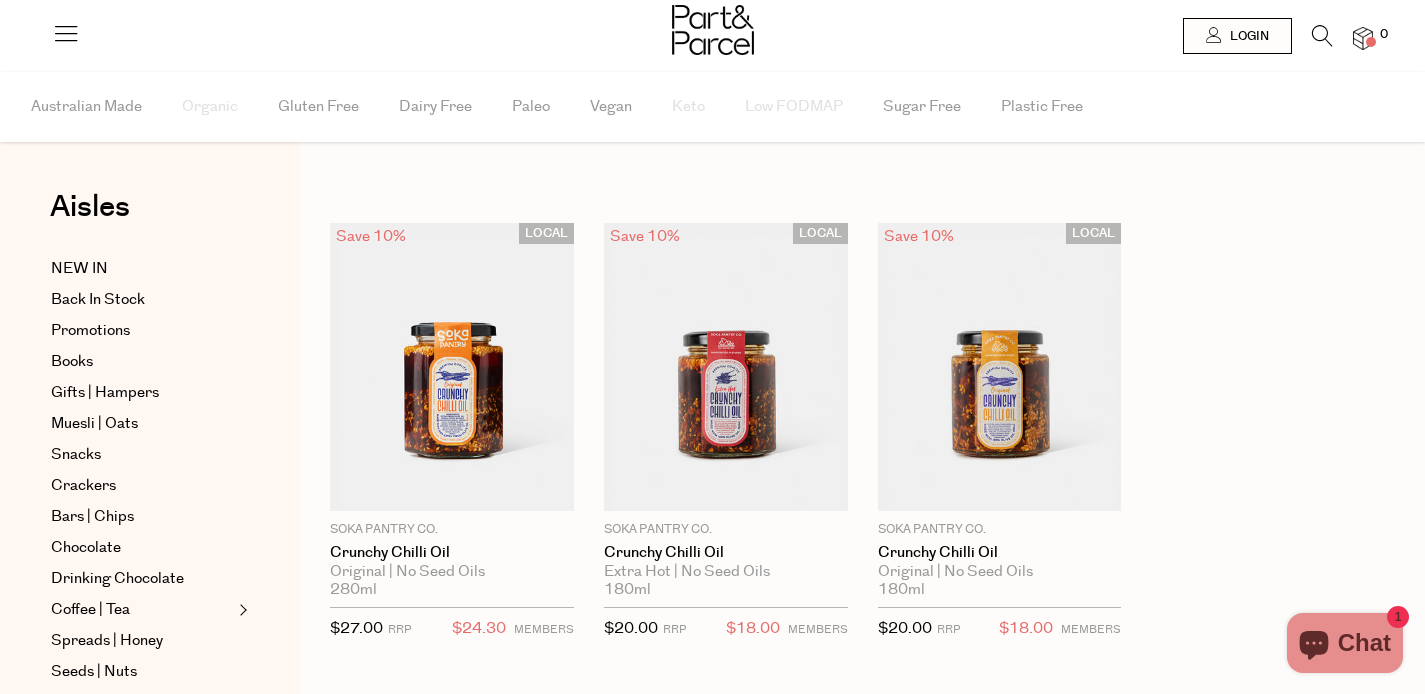 scroll, scrollTop: 0, scrollLeft: 0, axis: both 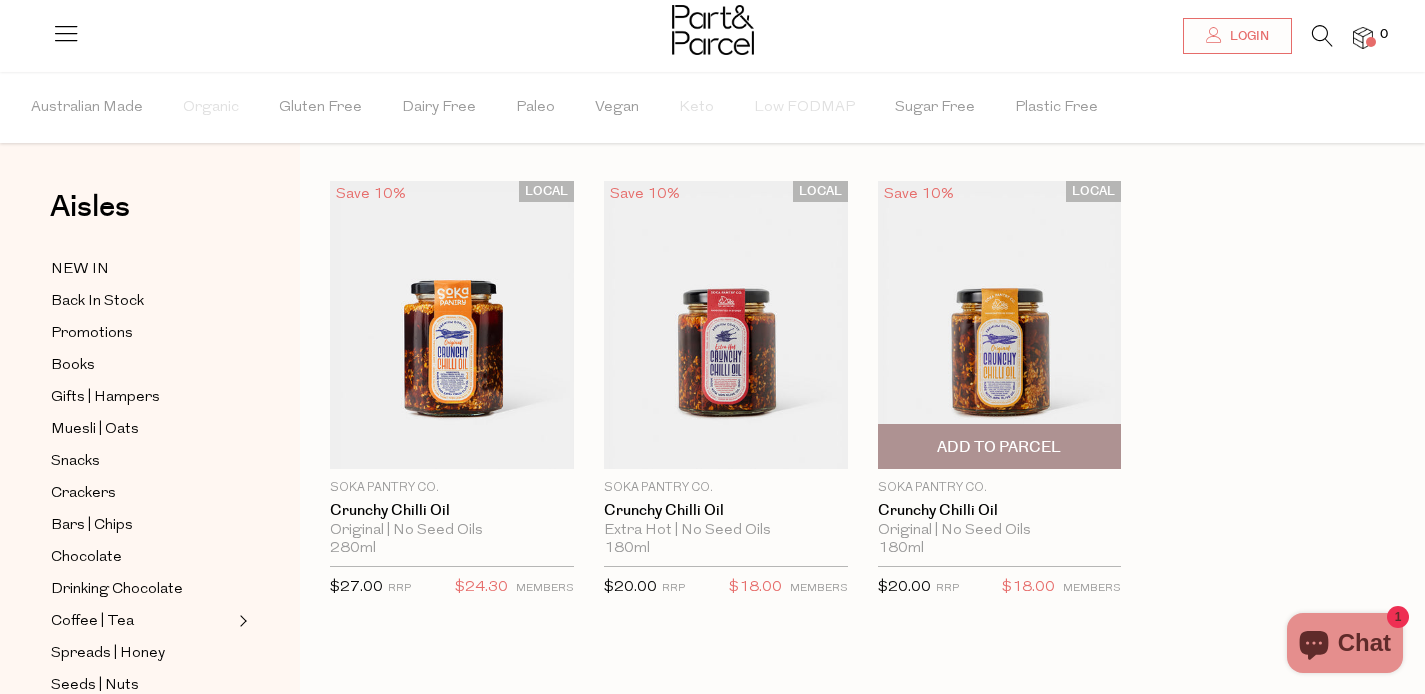 click at bounding box center (1000, 325) 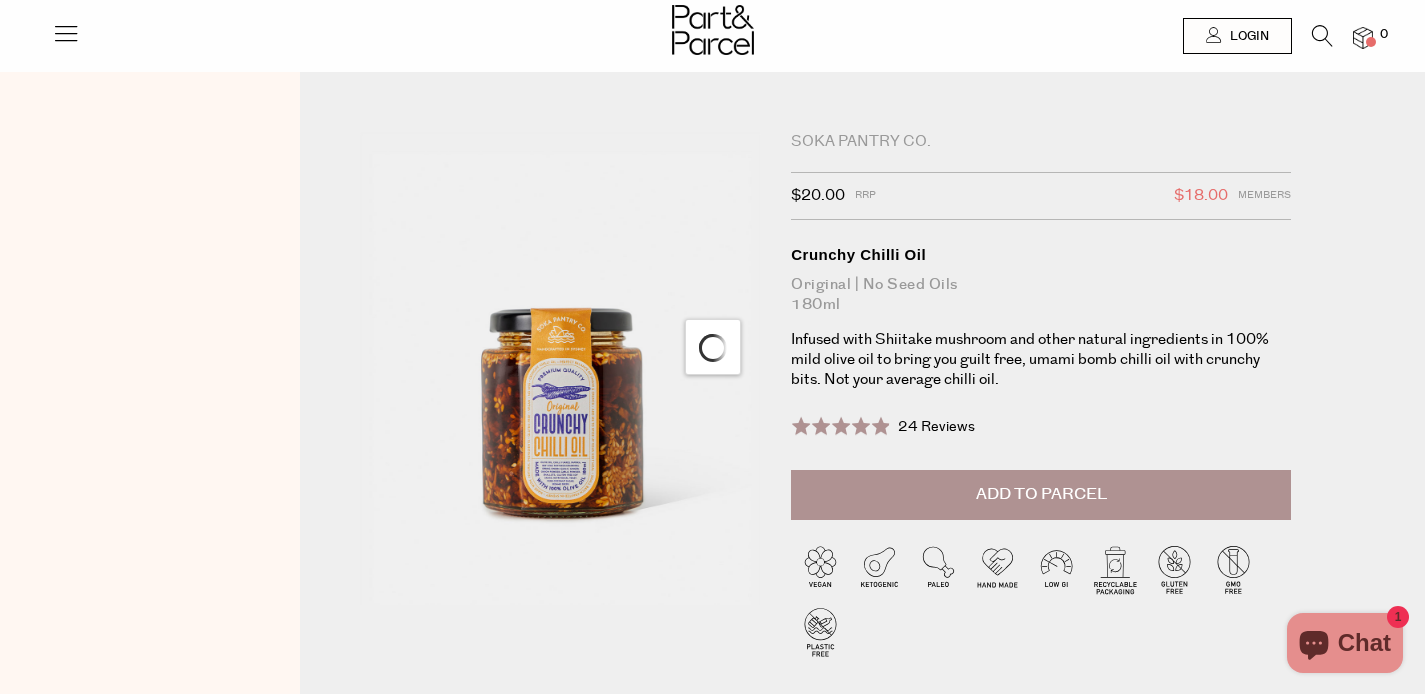 scroll, scrollTop: 0, scrollLeft: 0, axis: both 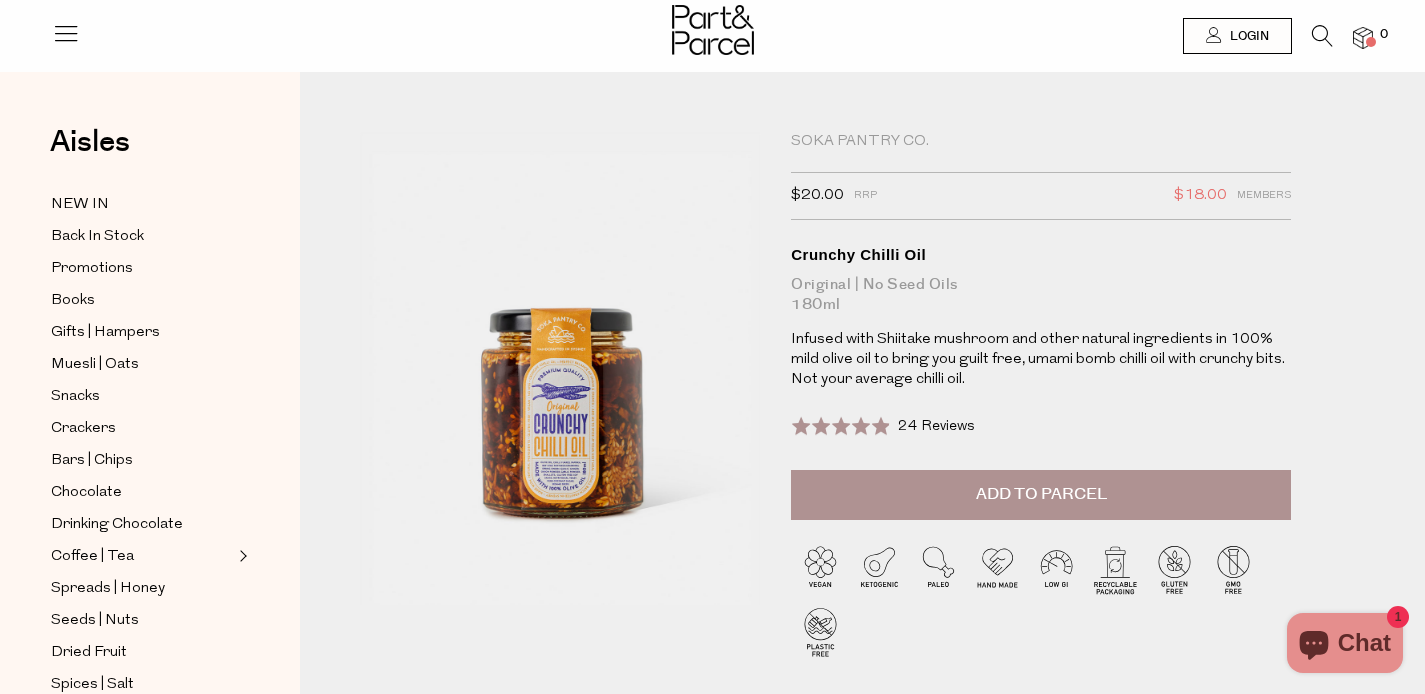 click on "Add to Parcel" at bounding box center (1041, 494) 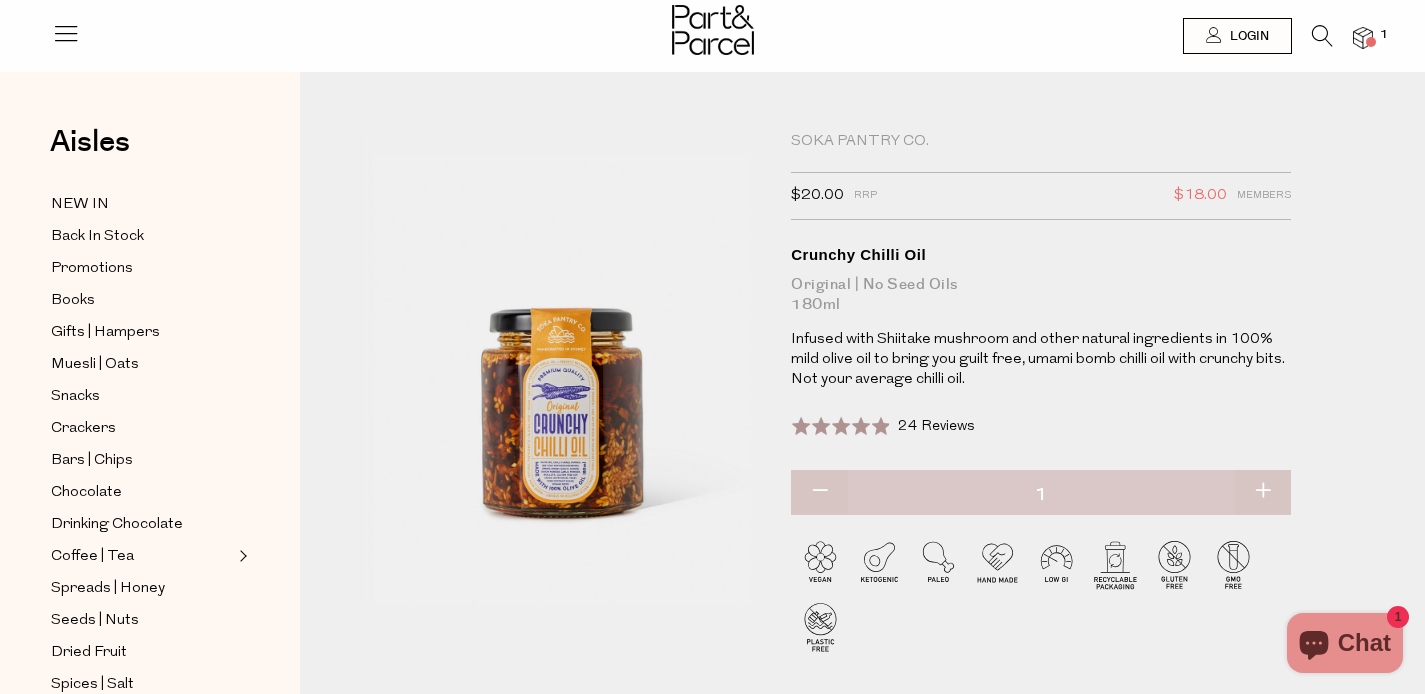 click at bounding box center (1322, 36) 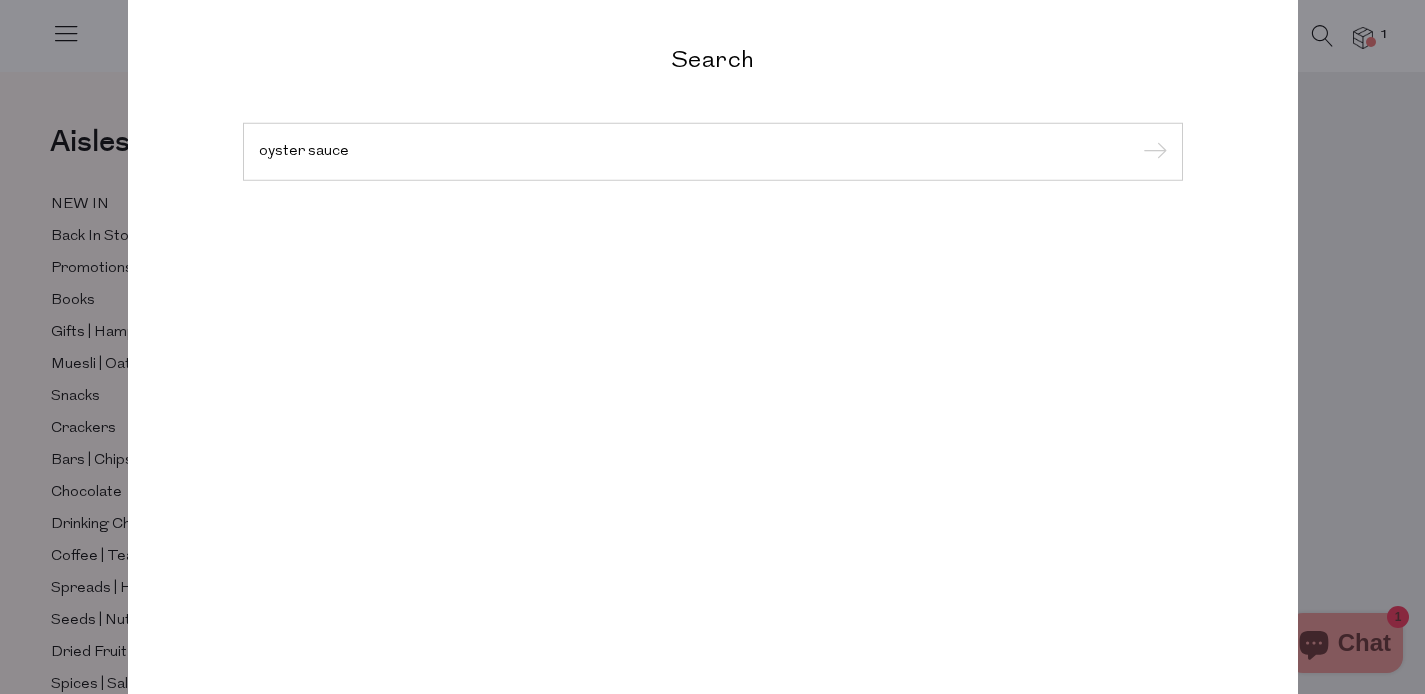 type on "oyster sauce" 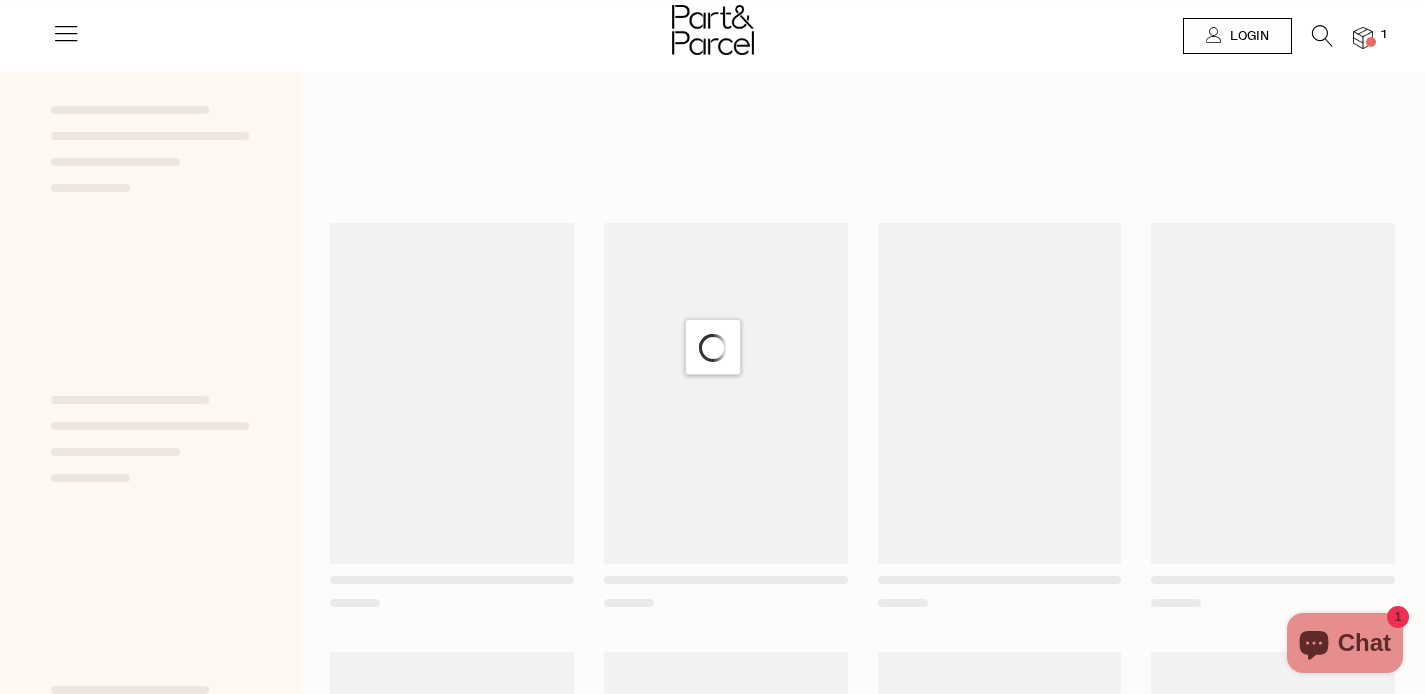 scroll, scrollTop: 0, scrollLeft: 0, axis: both 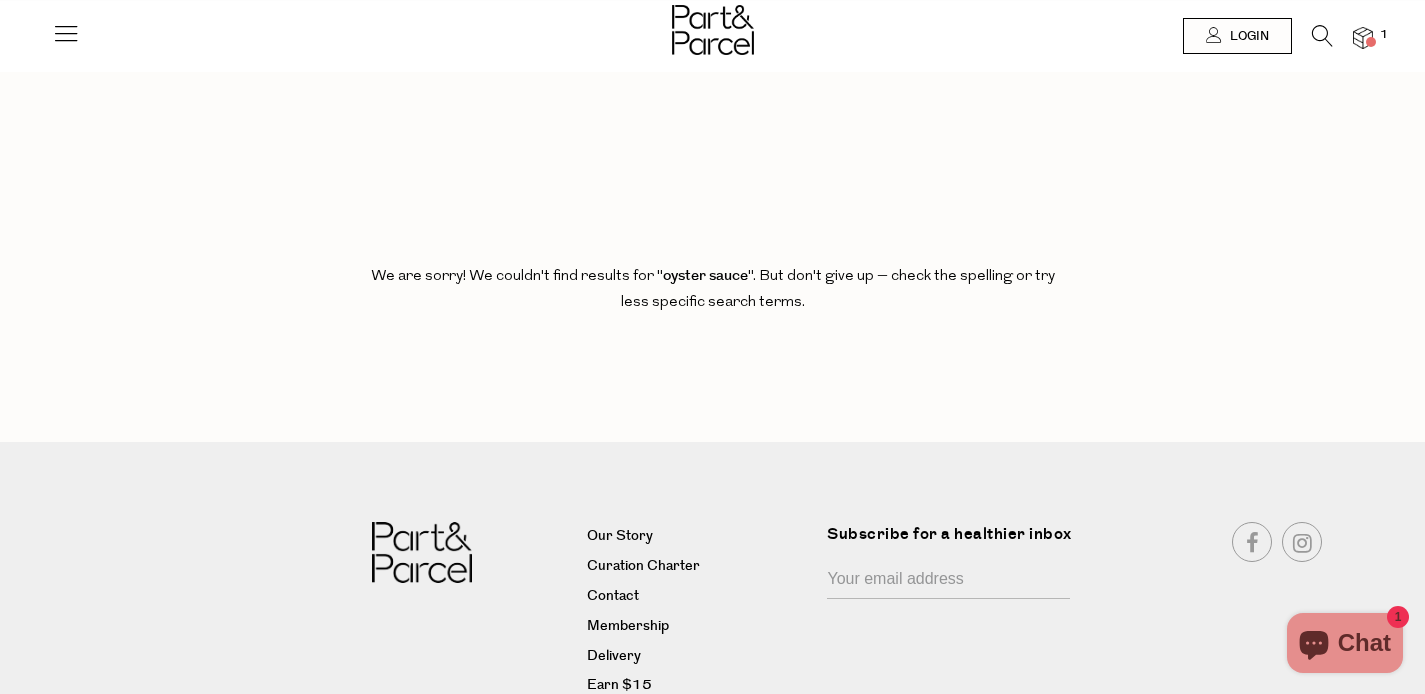 click at bounding box center (1322, 36) 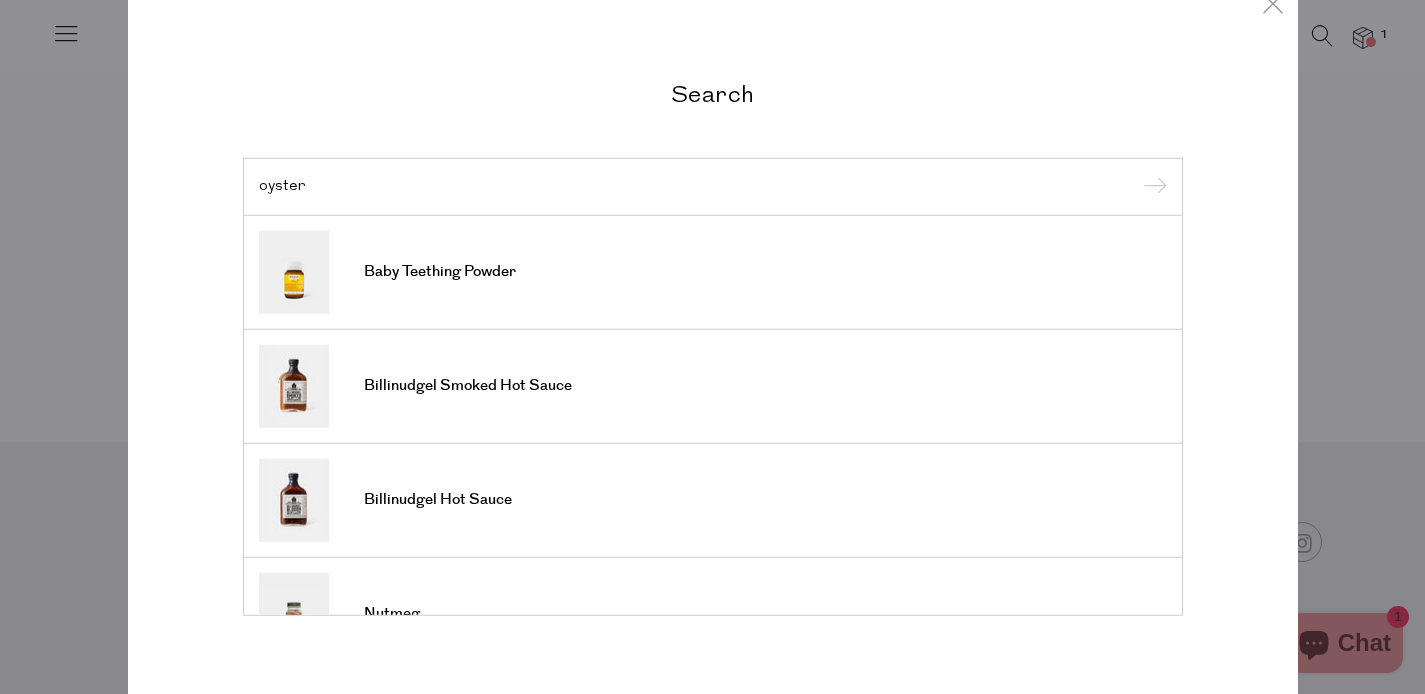 type on "oyster" 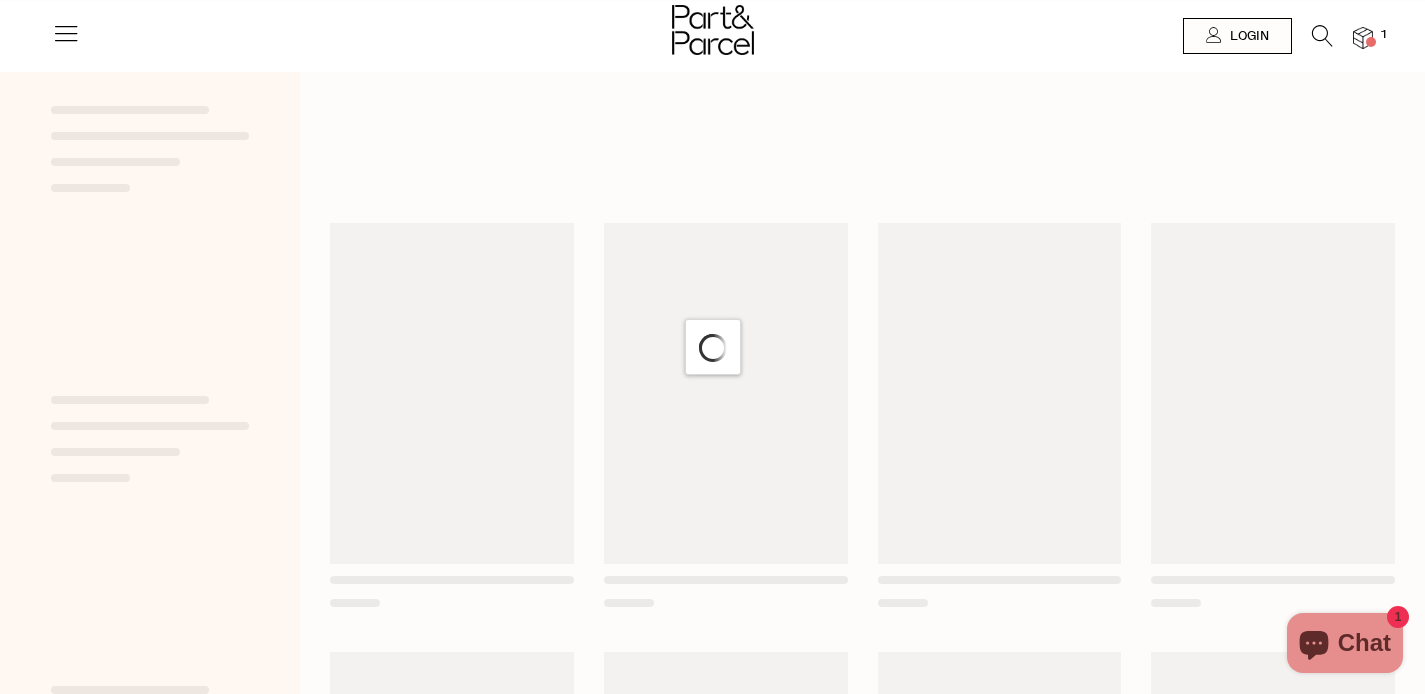 scroll, scrollTop: 0, scrollLeft: 0, axis: both 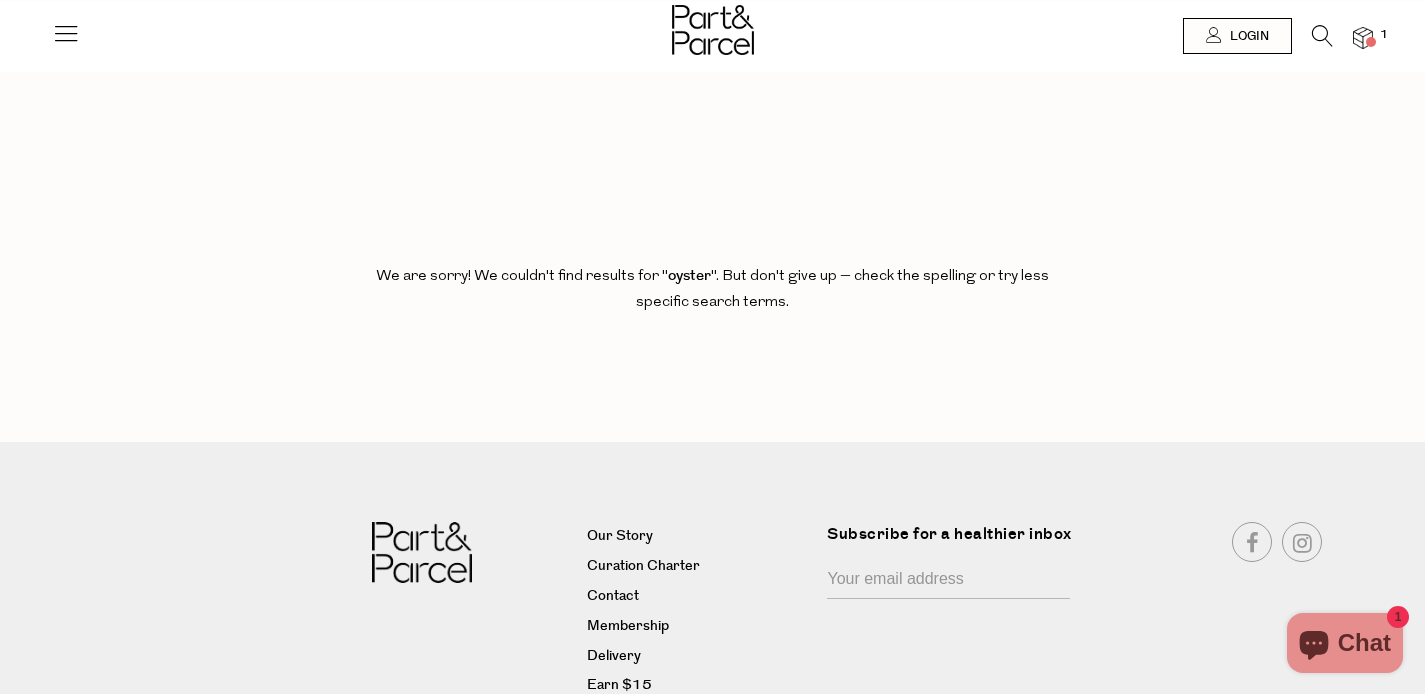 click at bounding box center (1322, 36) 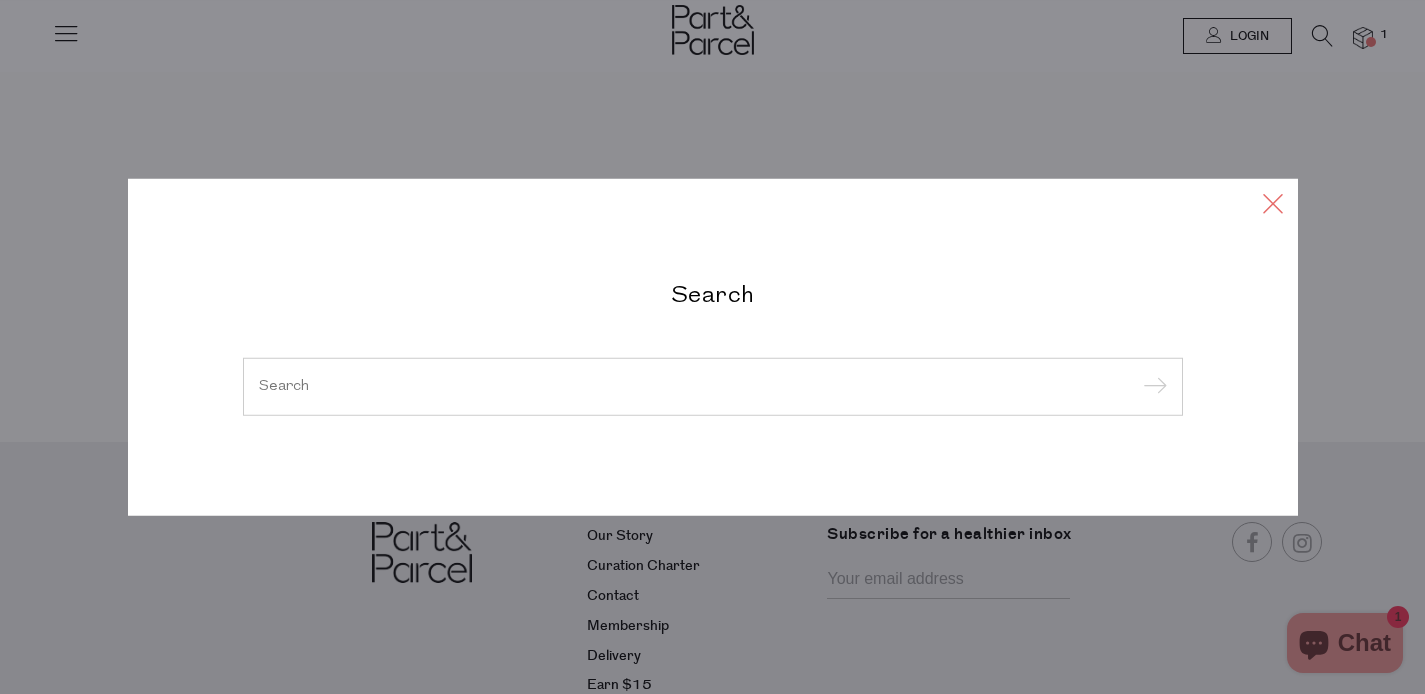 click at bounding box center [1273, 203] 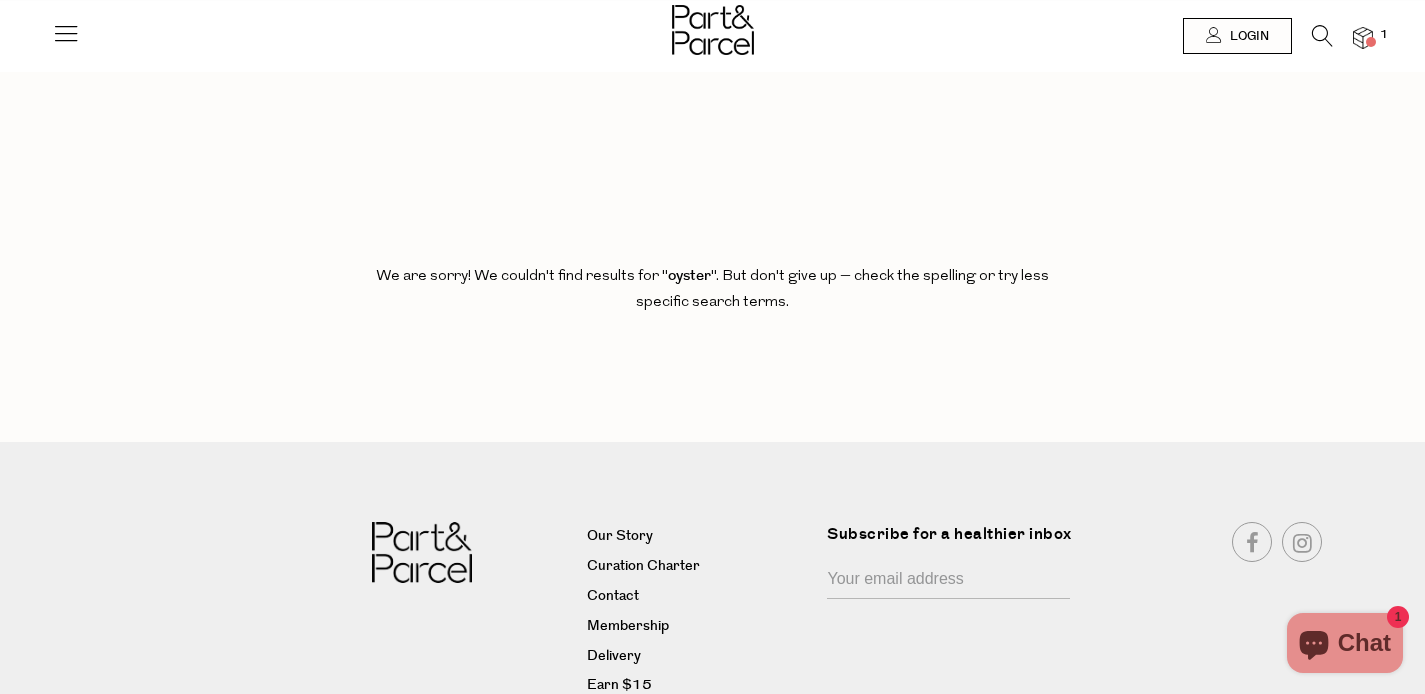 click at bounding box center (66, 33) 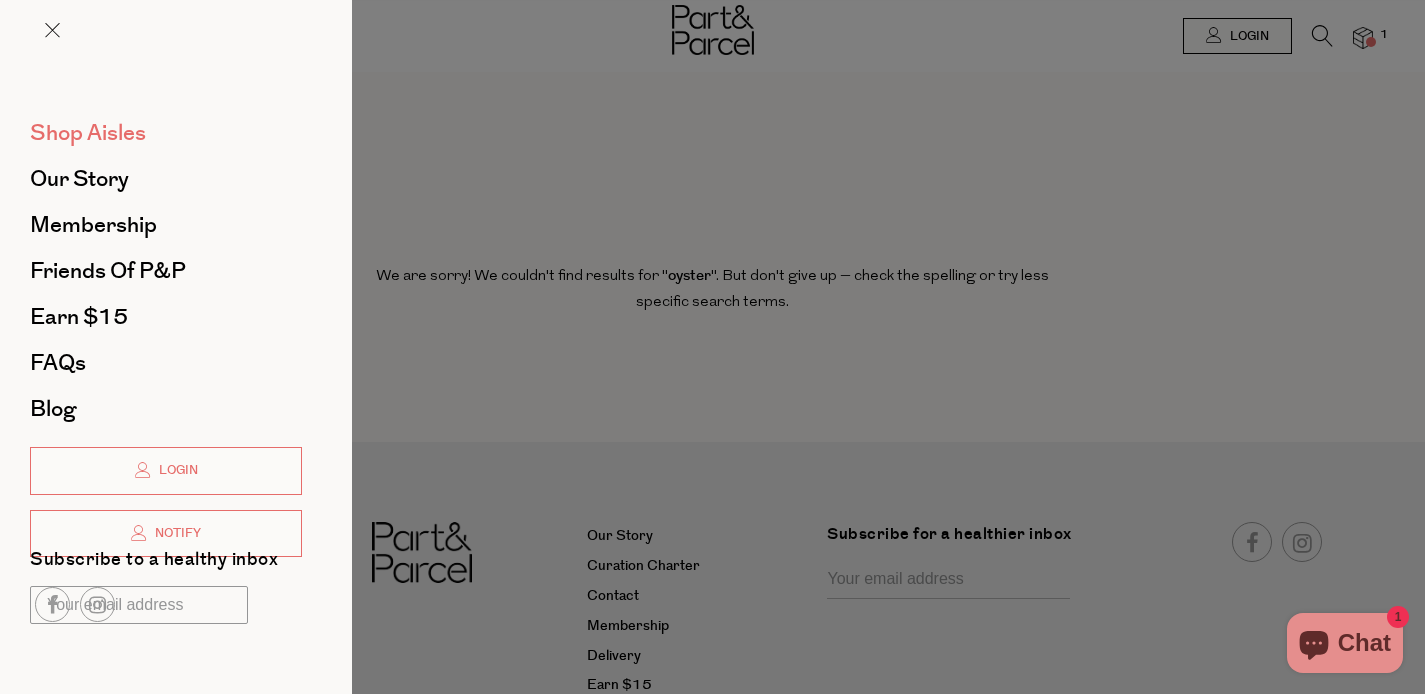 click on "Shop Aisles" at bounding box center [88, 133] 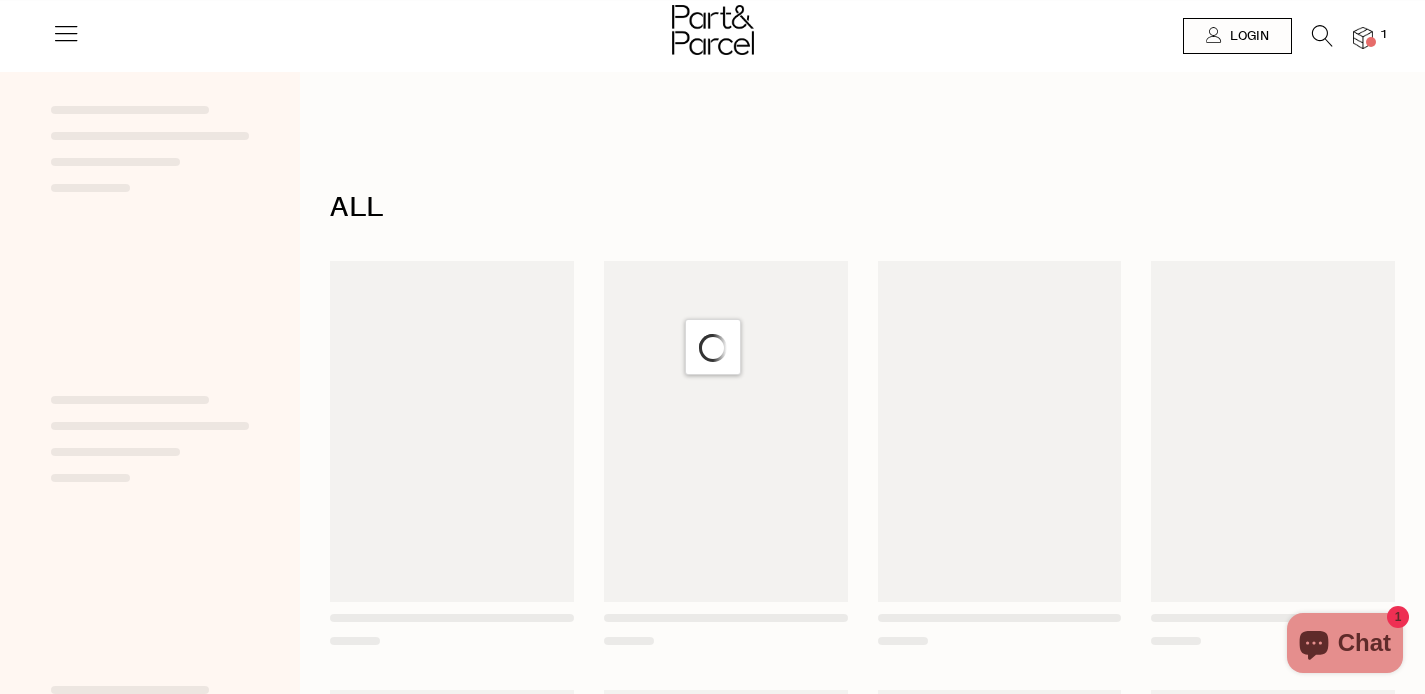 scroll, scrollTop: 0, scrollLeft: 0, axis: both 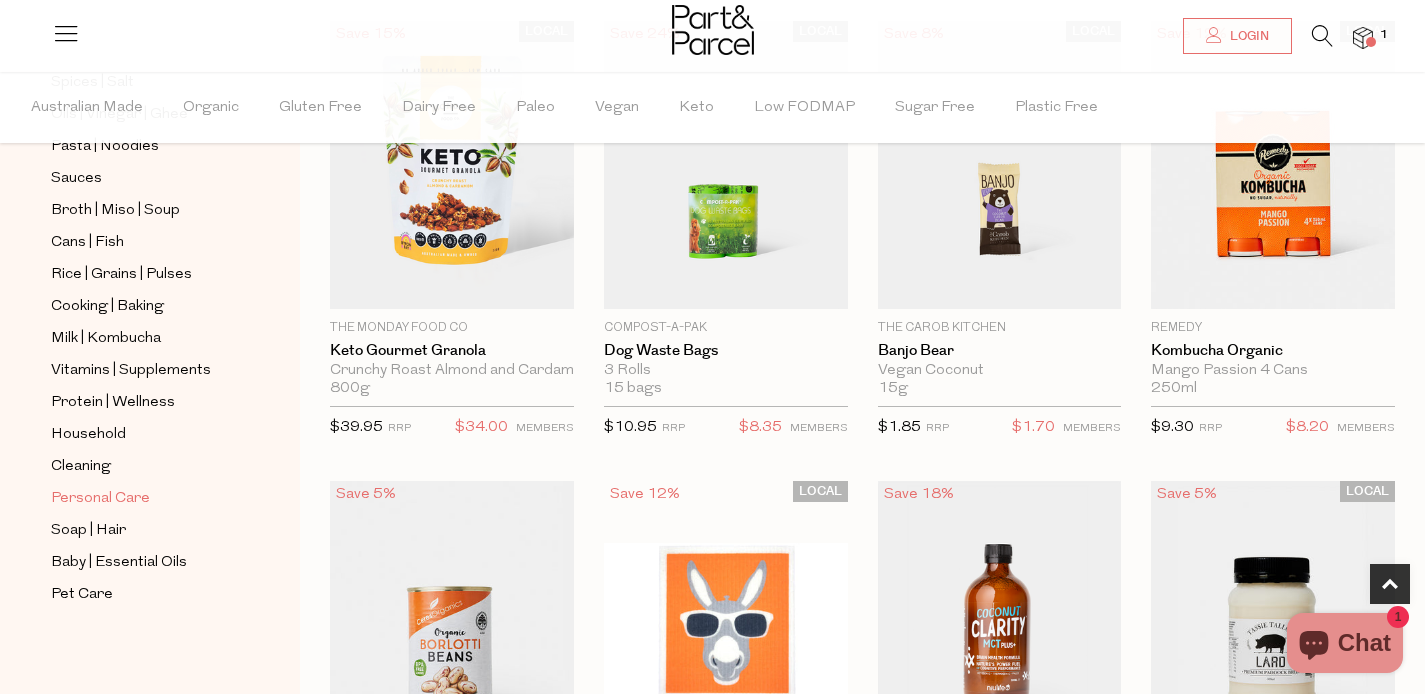 click on "Personal Care" at bounding box center (100, 499) 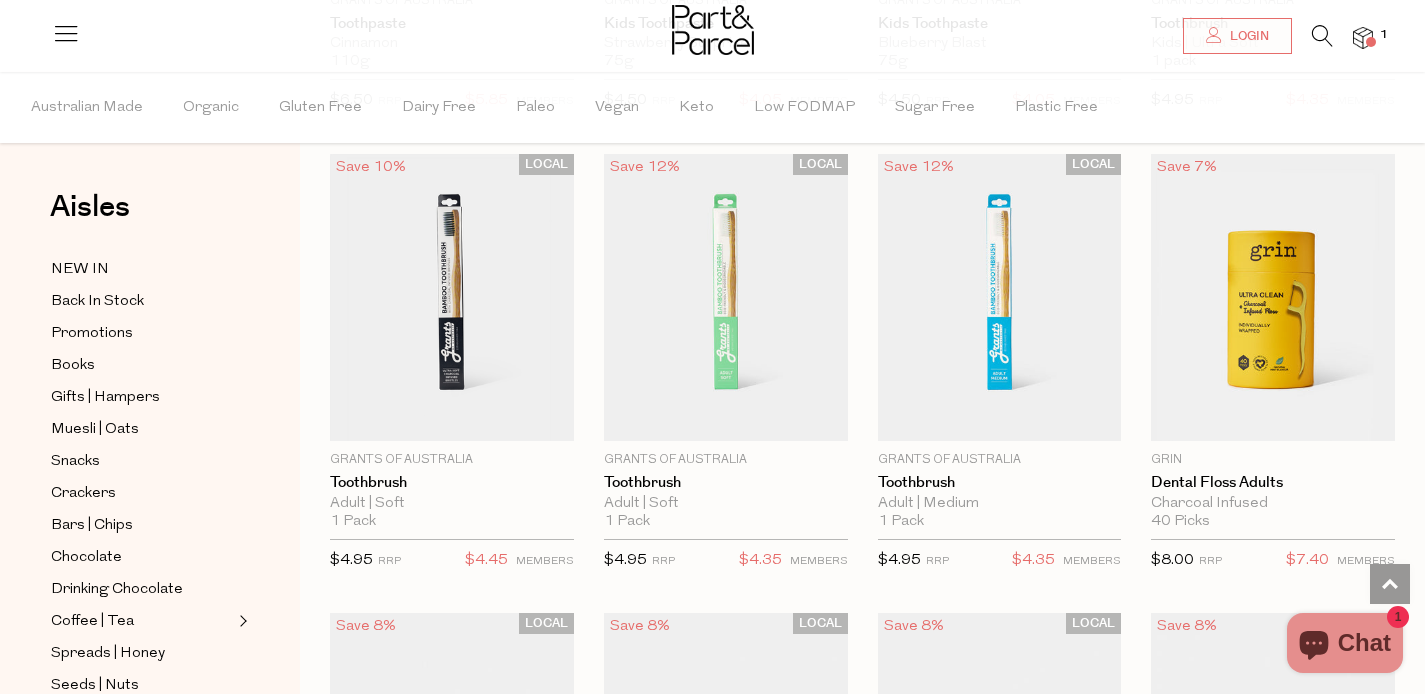 scroll, scrollTop: 2898, scrollLeft: 0, axis: vertical 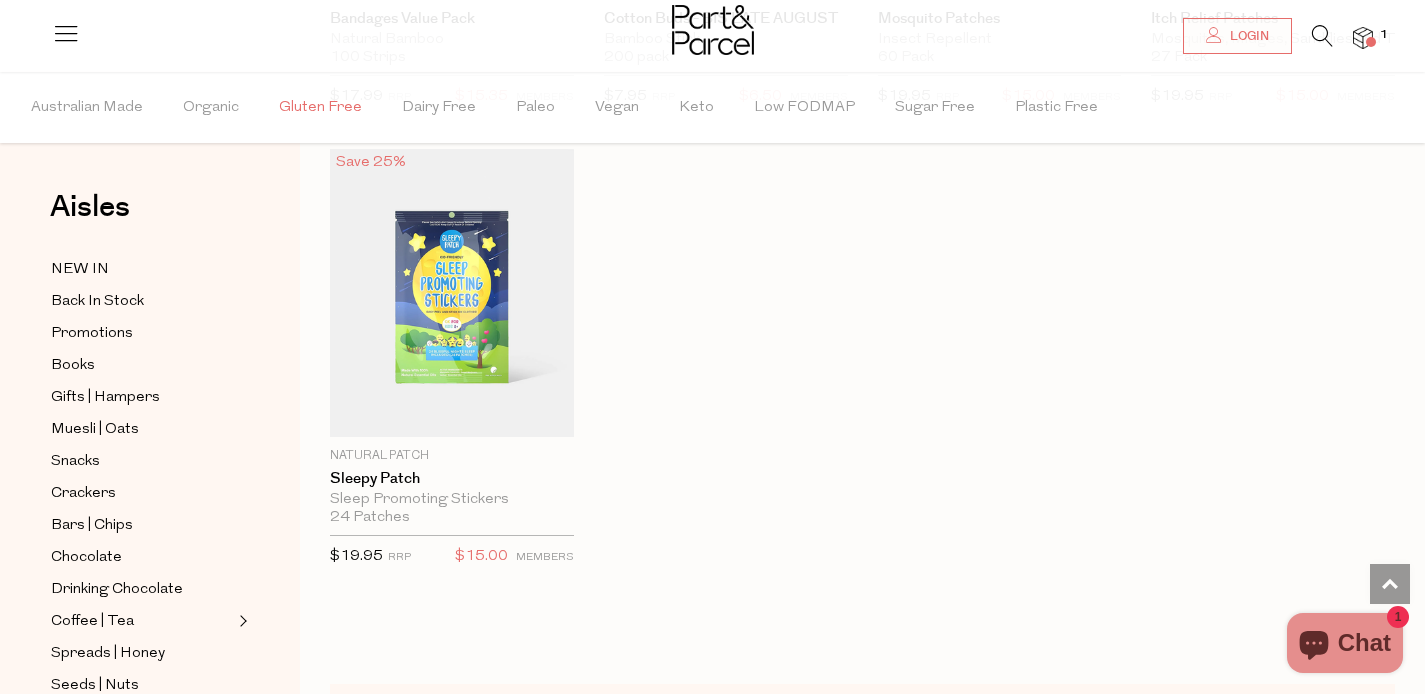 click on "Gluten Free" at bounding box center [320, 108] 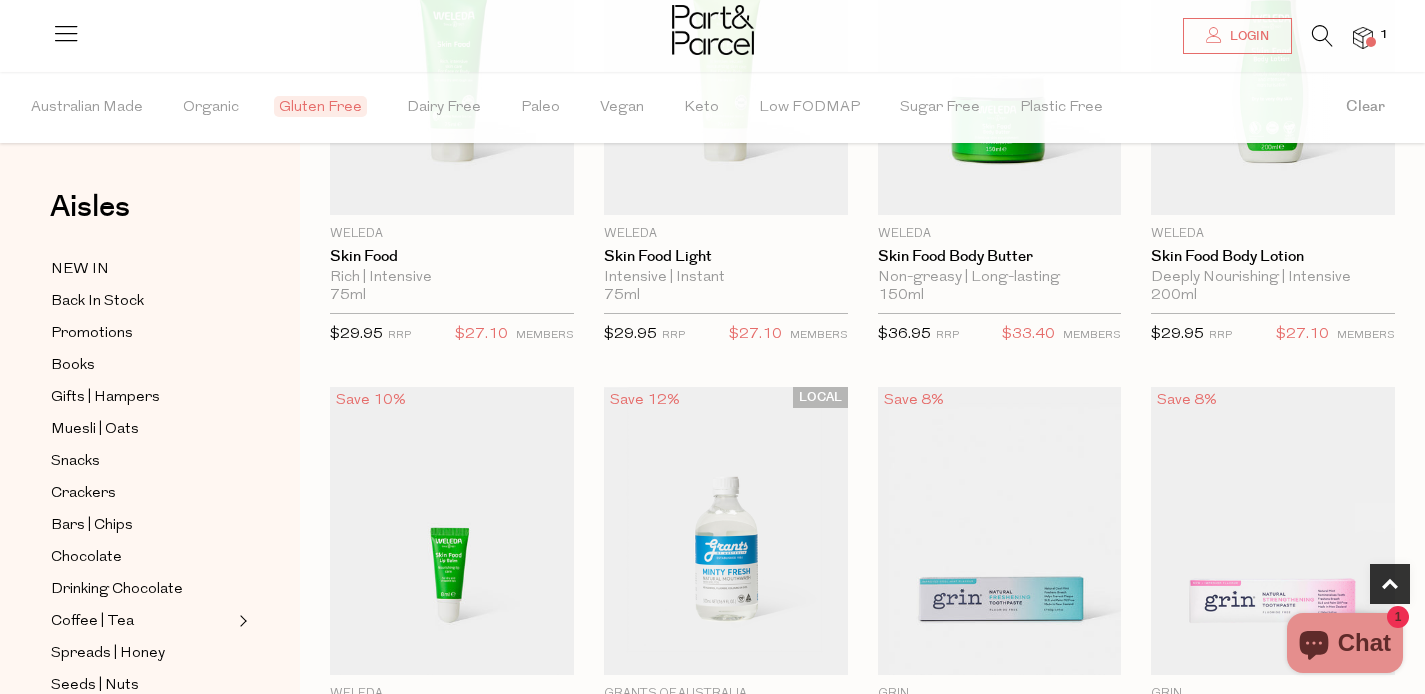 scroll, scrollTop: 796, scrollLeft: 0, axis: vertical 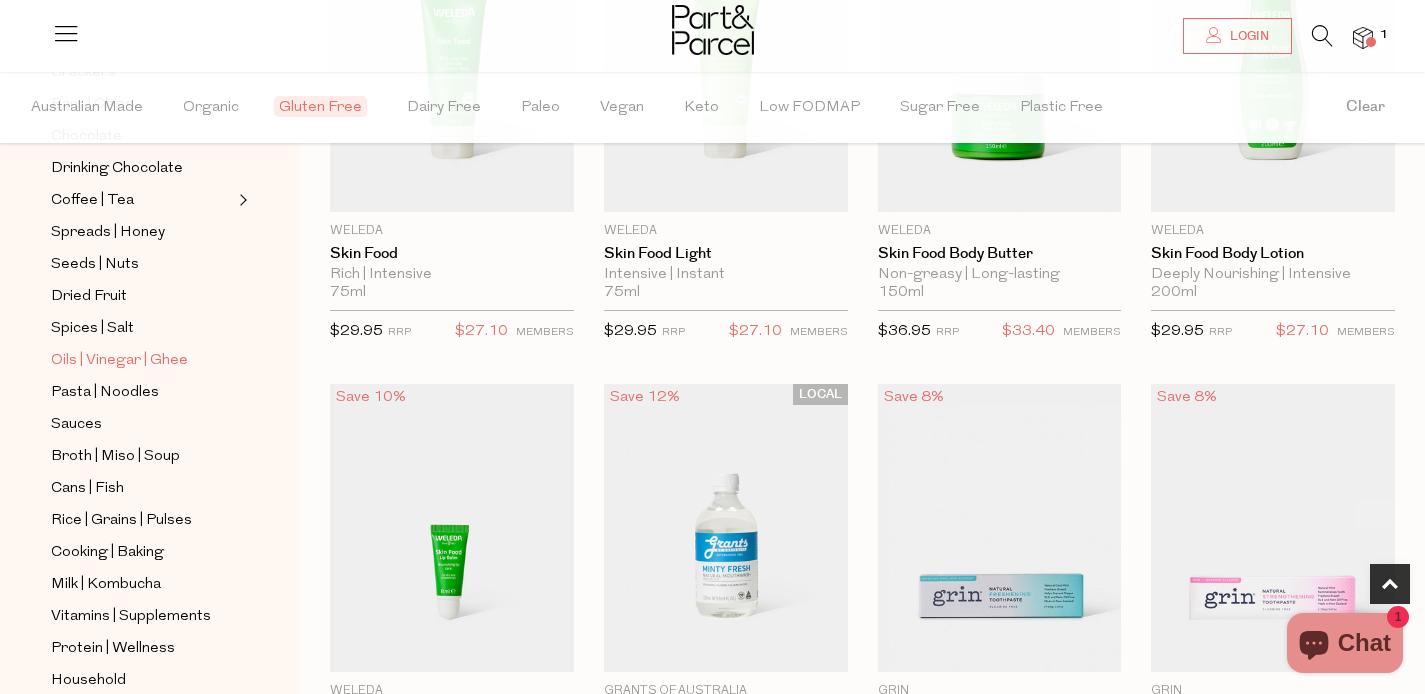 click on "Oils | Vinegar | Ghee" at bounding box center [119, 361] 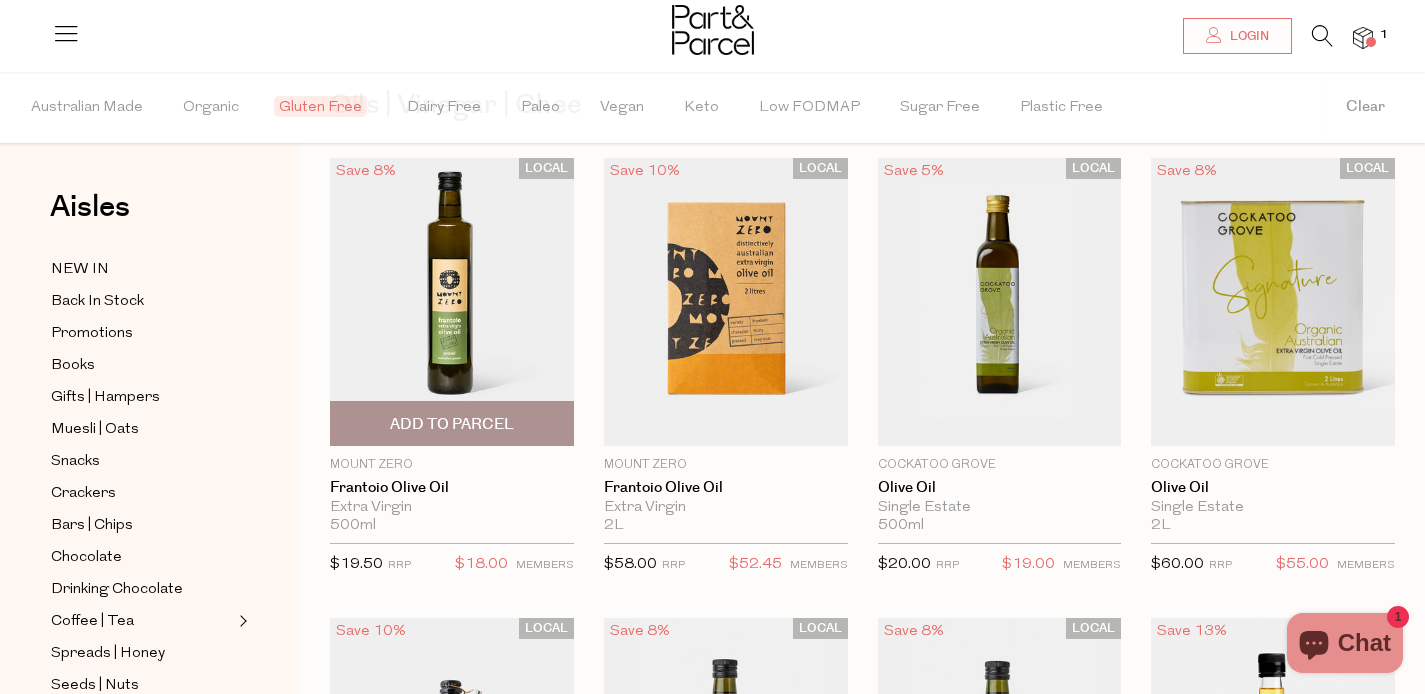 scroll, scrollTop: 102, scrollLeft: 0, axis: vertical 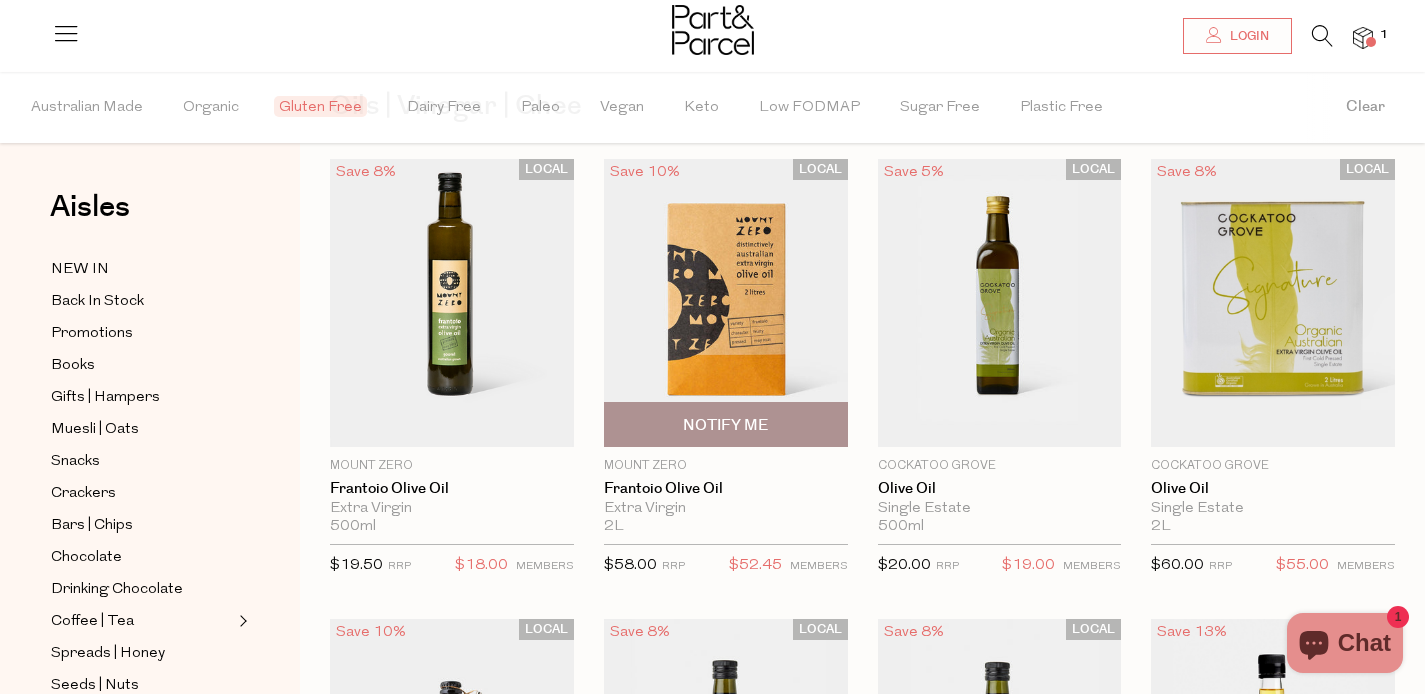 click at bounding box center (726, 303) 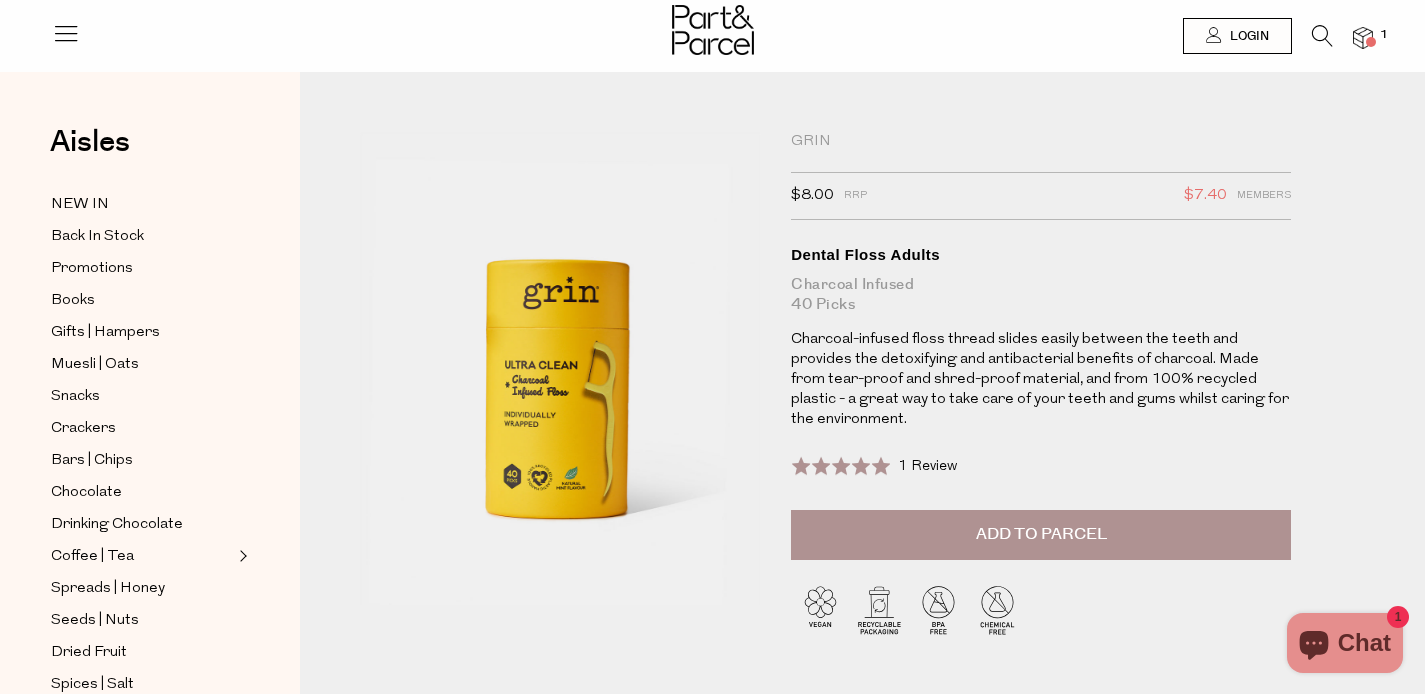 scroll, scrollTop: 0, scrollLeft: 0, axis: both 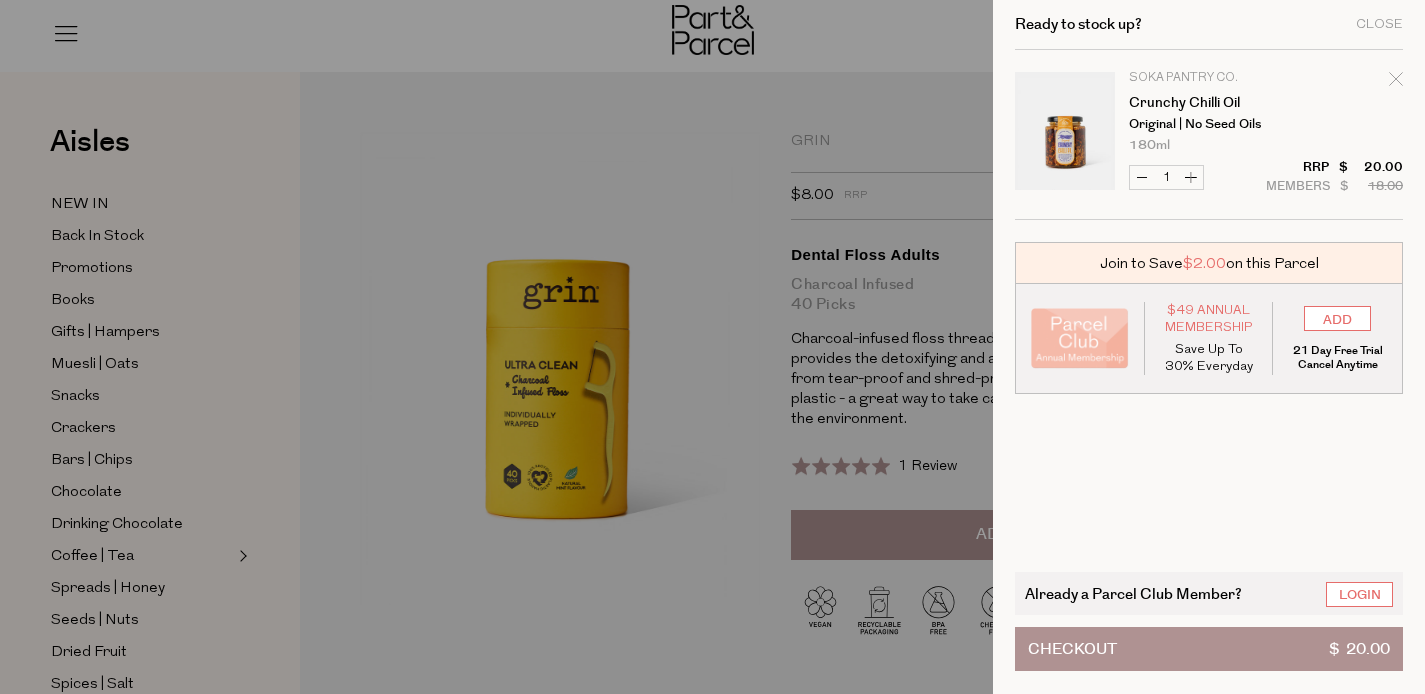 click at bounding box center (712, 347) 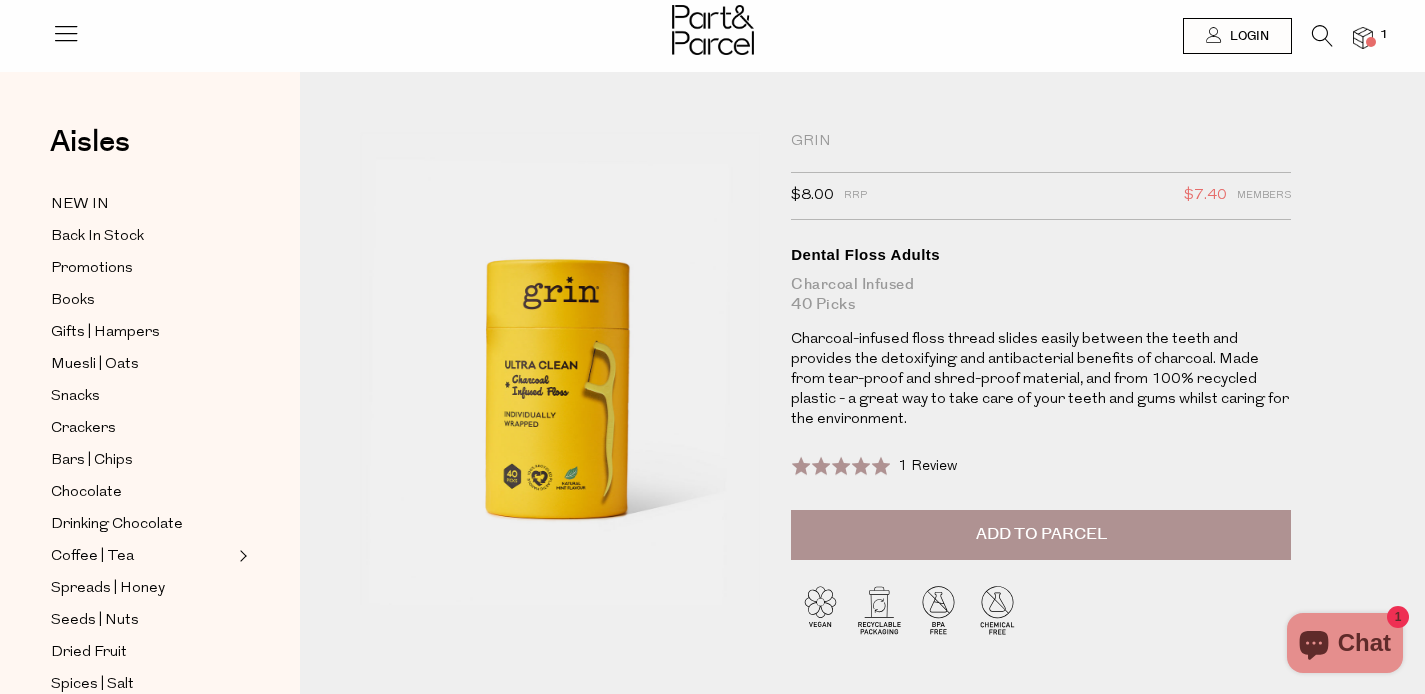 click on "Add to Parcel" at bounding box center (1041, 535) 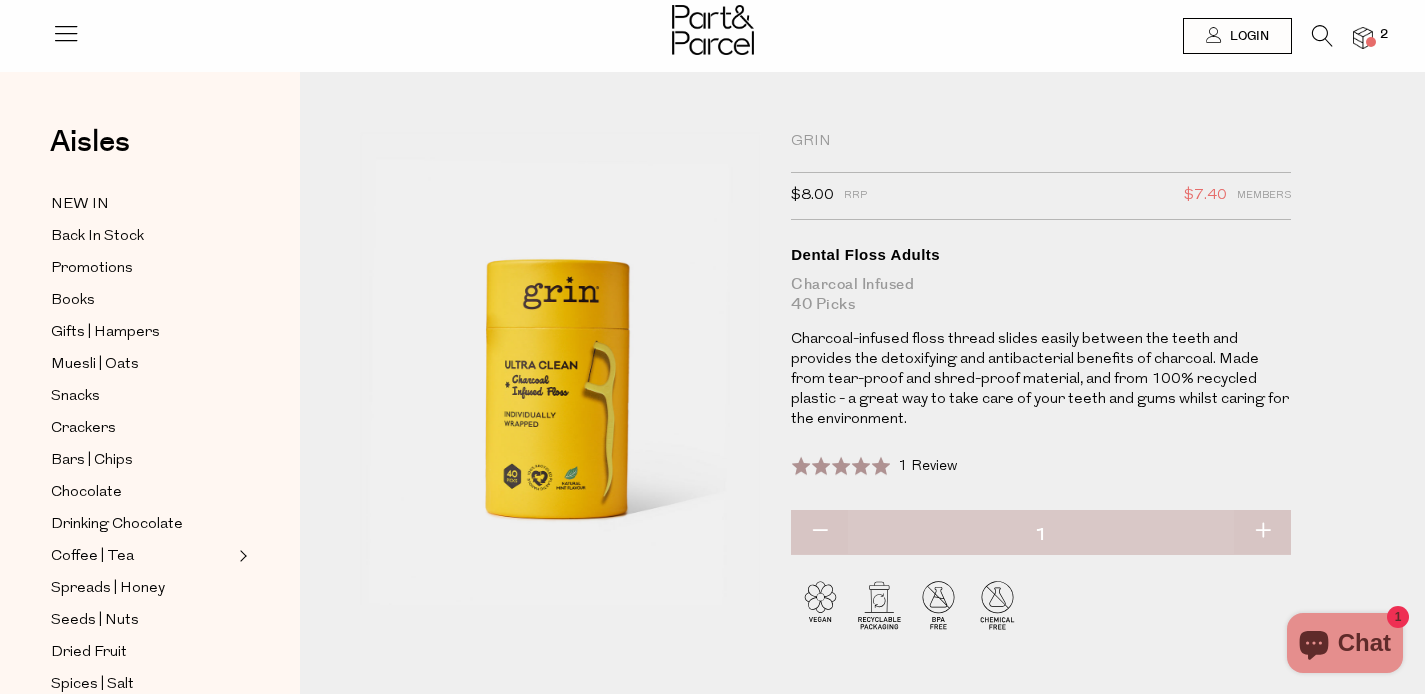 click at bounding box center (1262, 532) 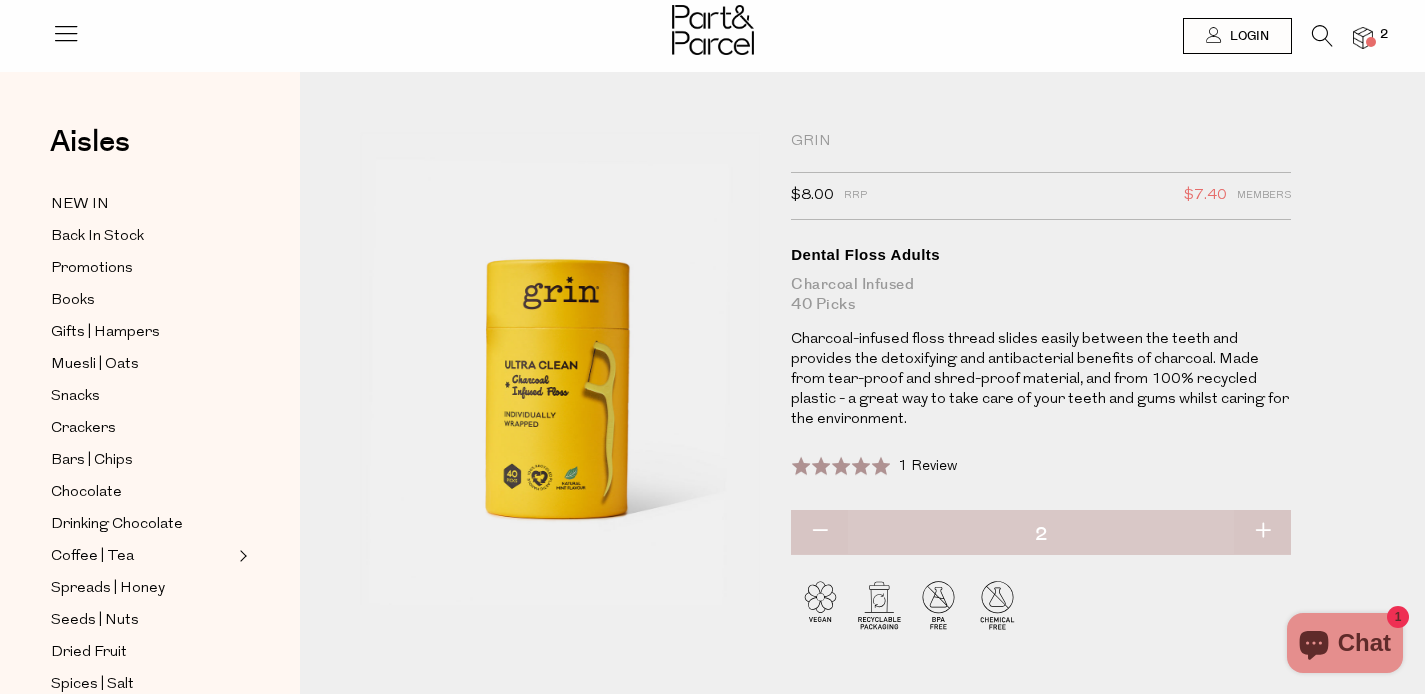 type on "2" 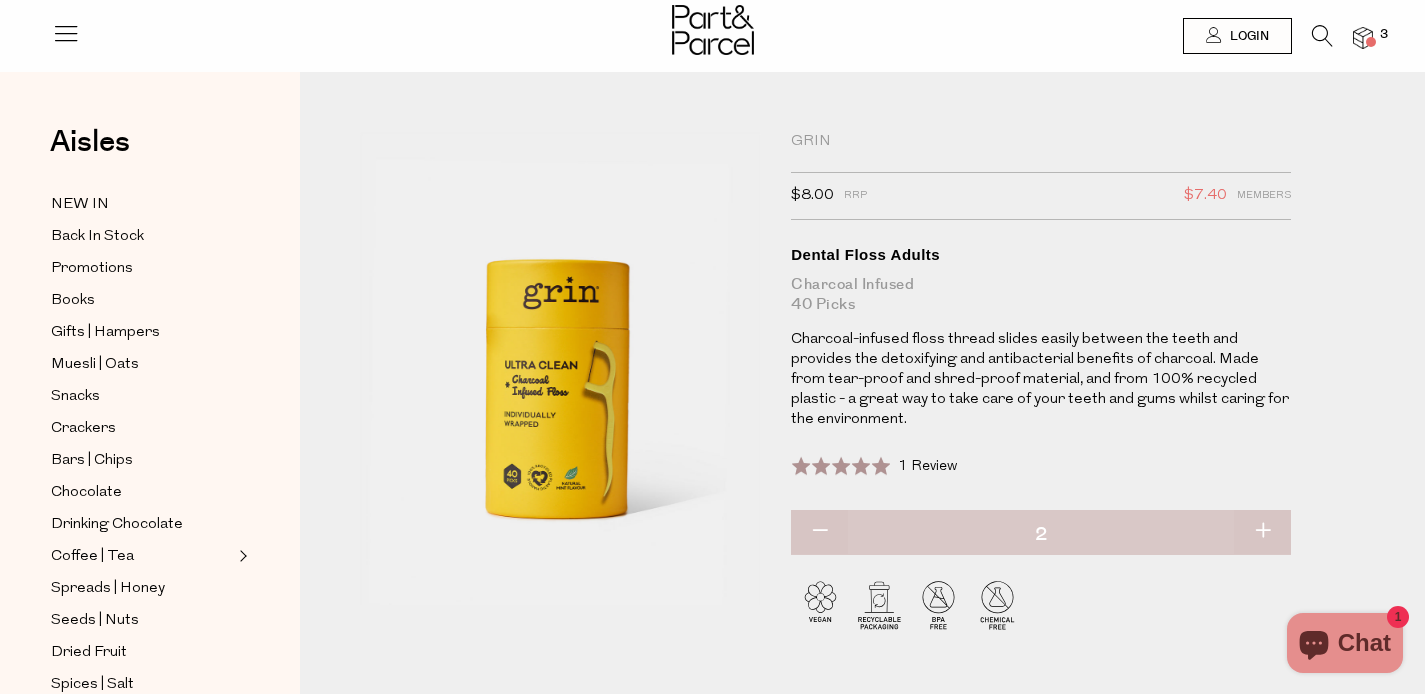 click at bounding box center [1262, 532] 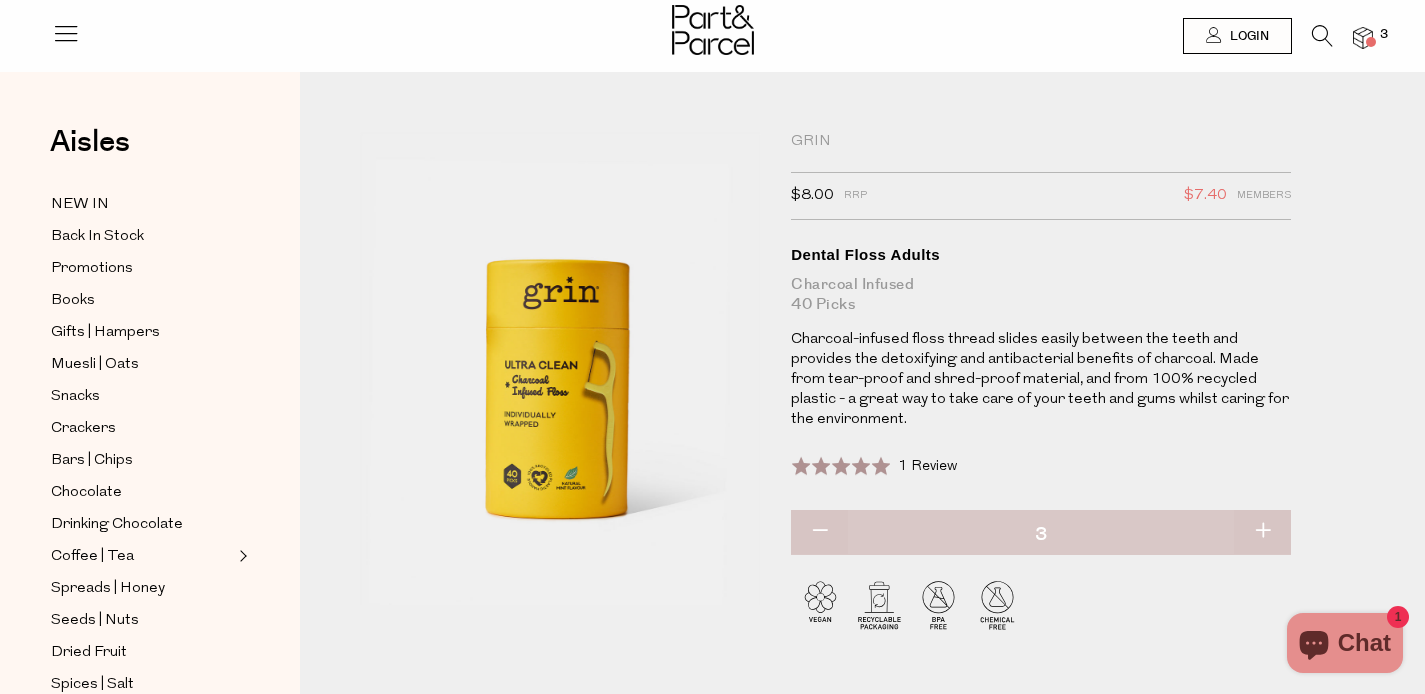 type on "3" 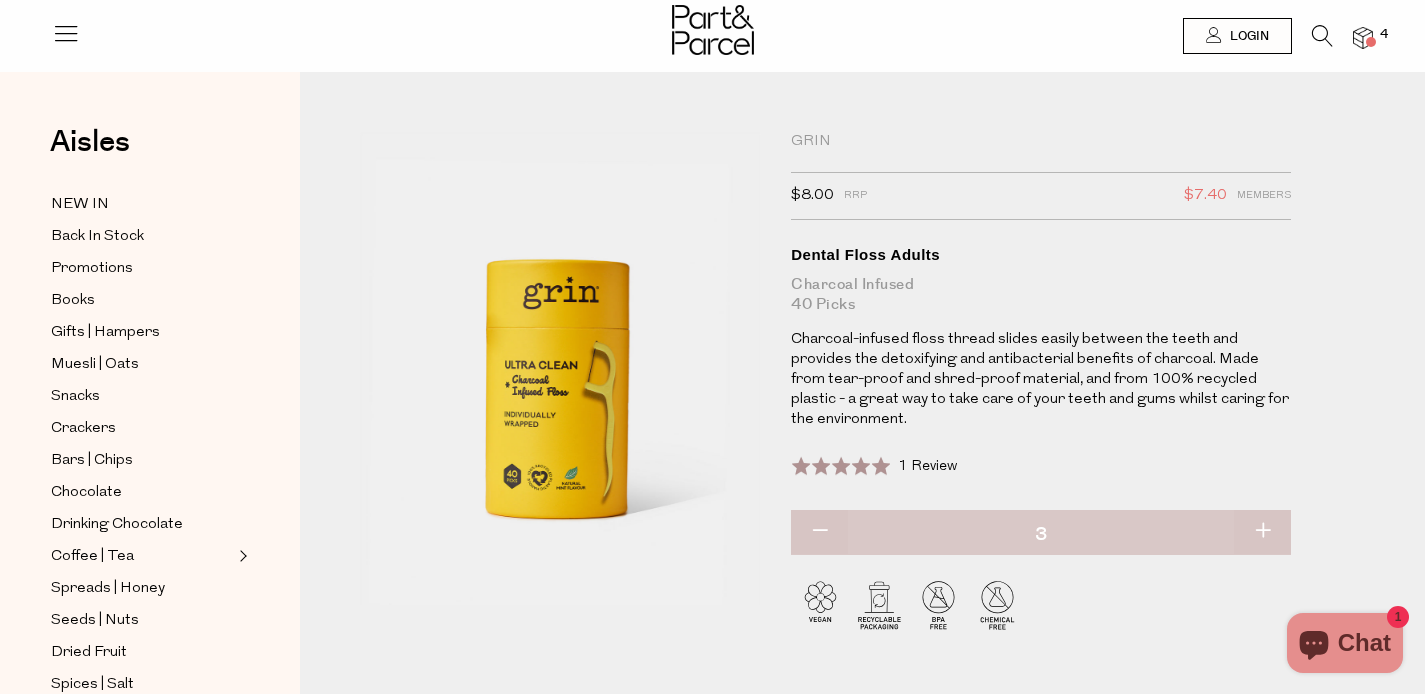 click at bounding box center [1262, 532] 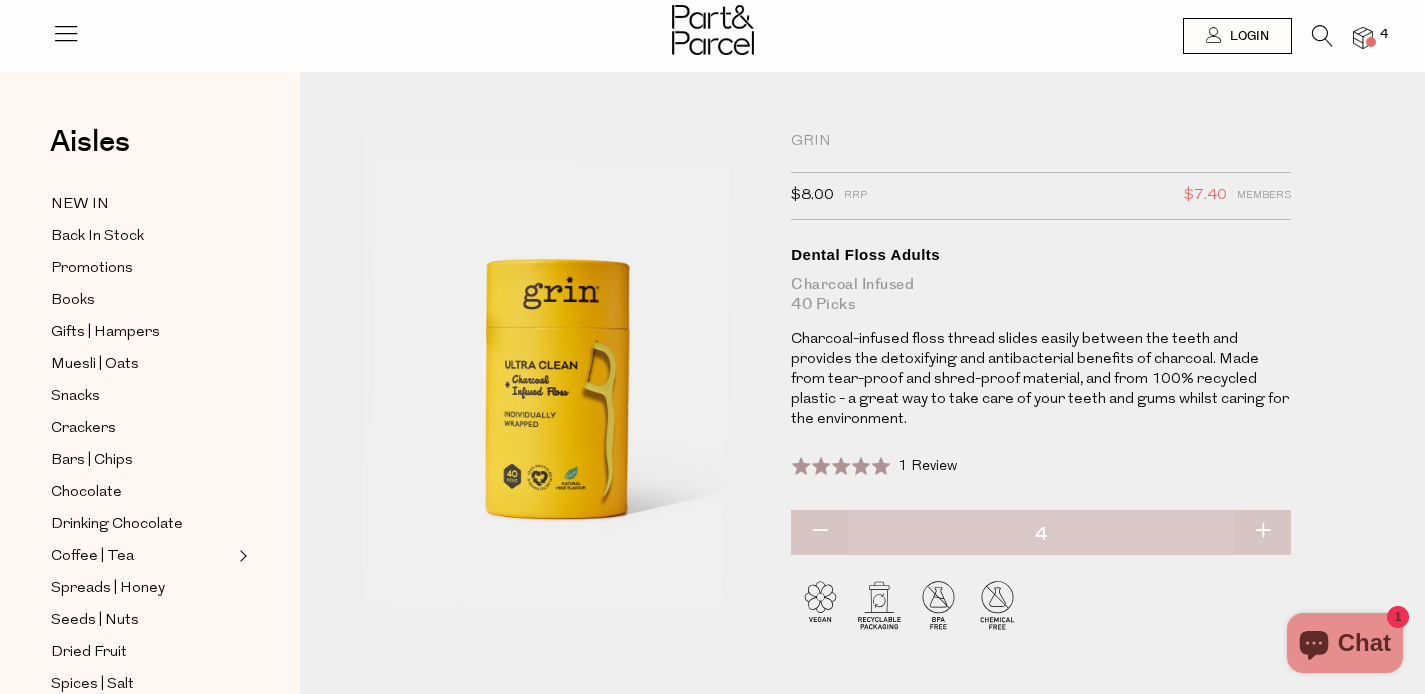 type on "4" 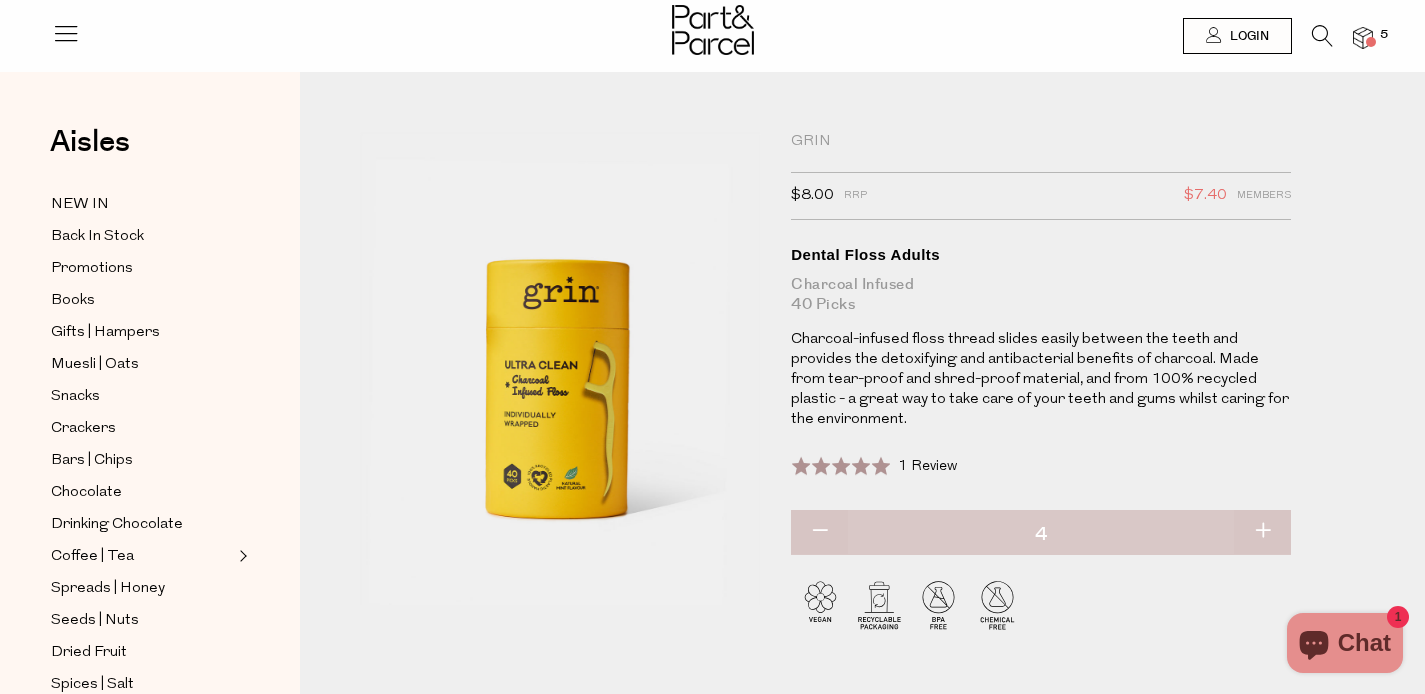 click at bounding box center (1363, 38) 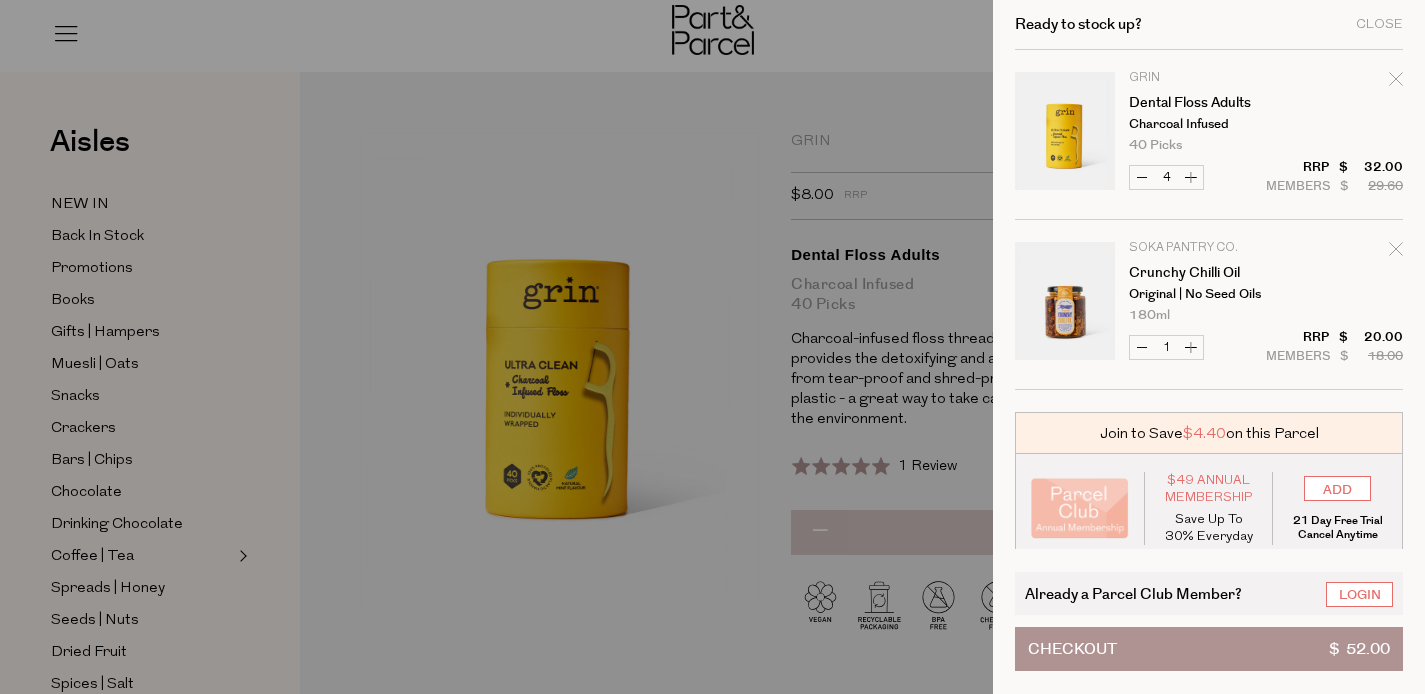 scroll, scrollTop: 15, scrollLeft: 0, axis: vertical 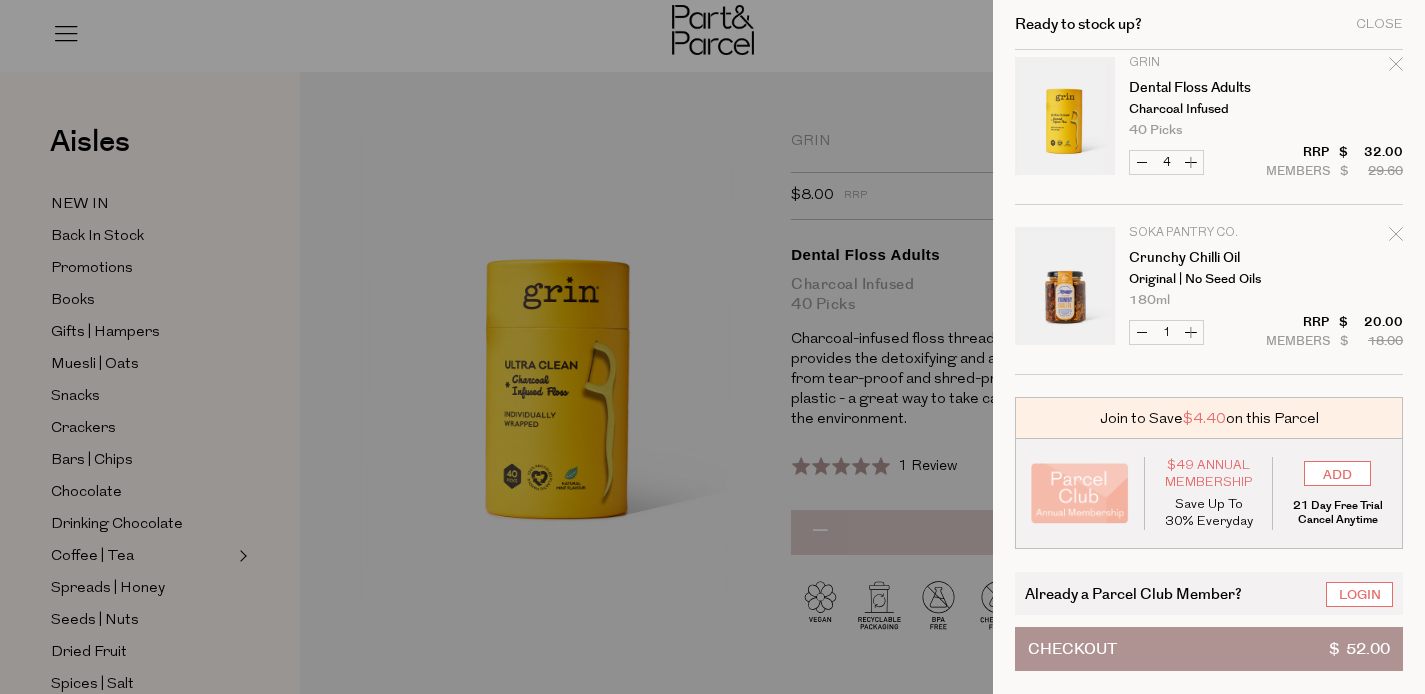 click on "Grin
Dental Floss Adults
Charcoal Infused
40 Picks
Only 15 Available
Decrease Dental Floss Adults" at bounding box center [1209, 205] 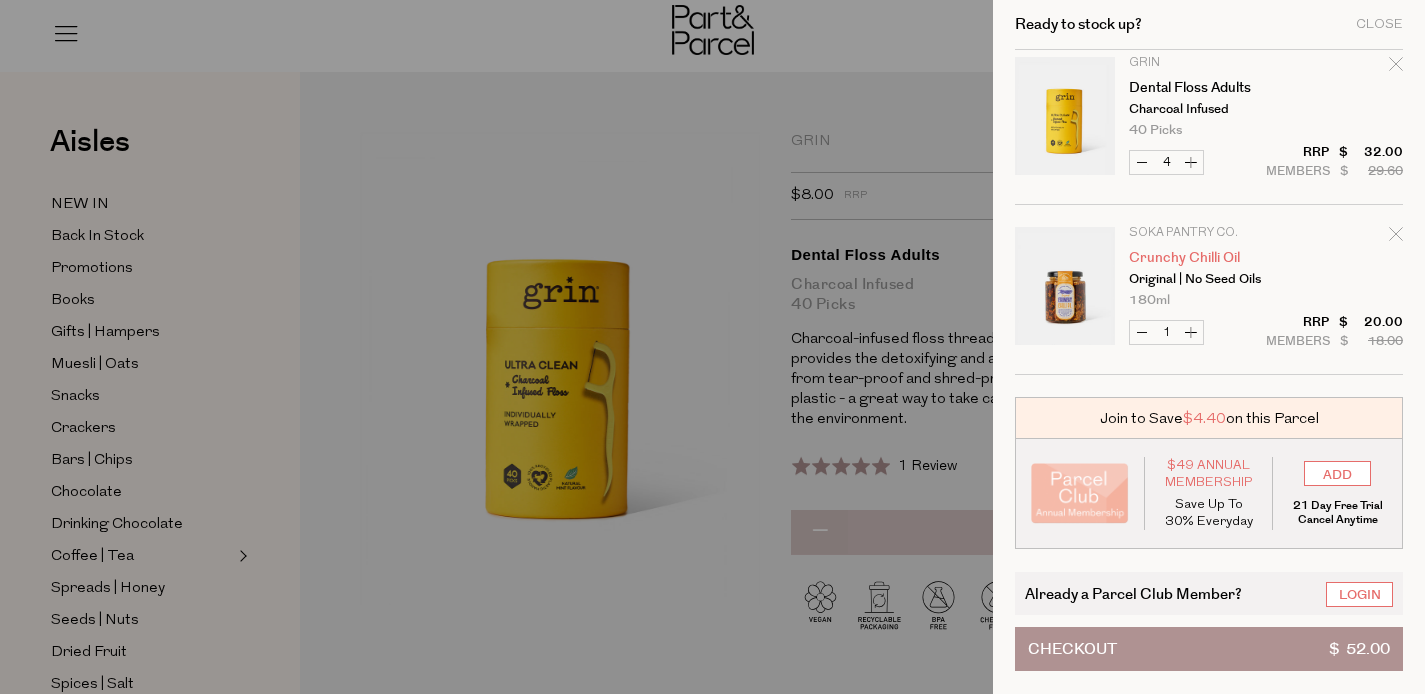 click on "Crunchy Chilli Oil" at bounding box center (1206, 258) 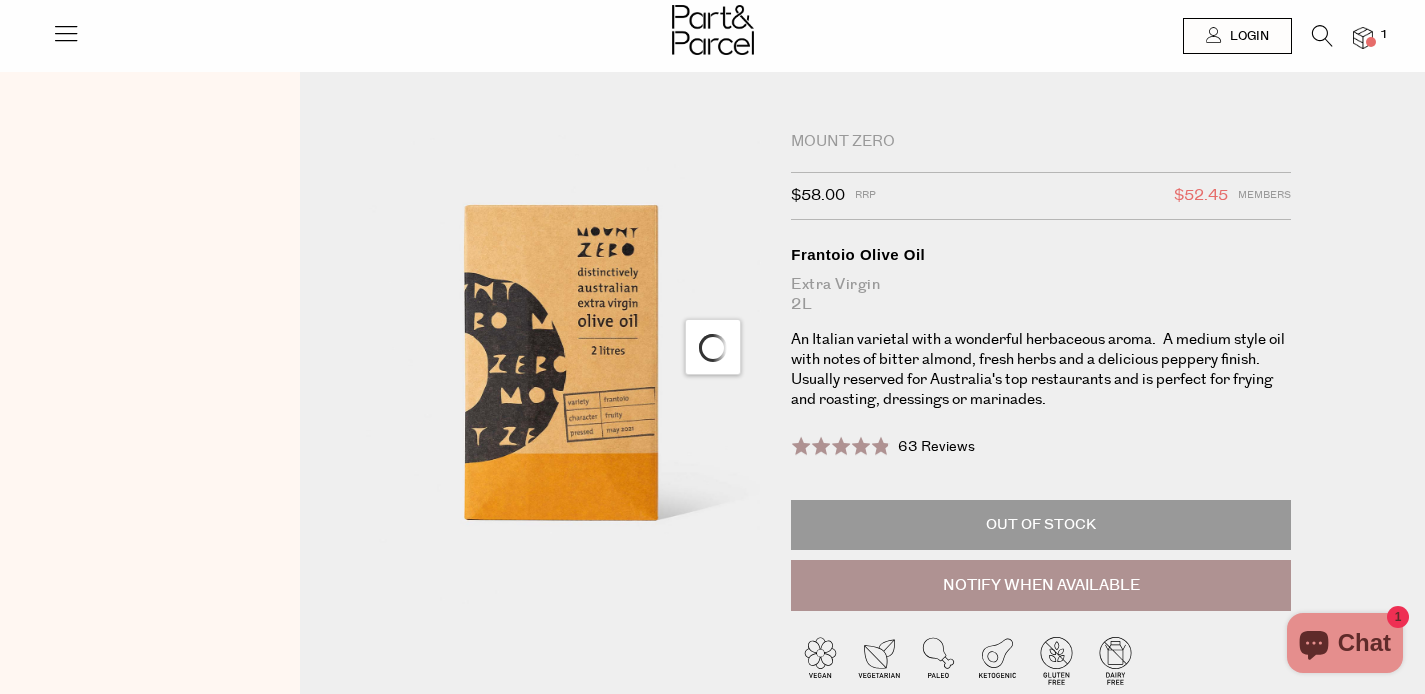 scroll, scrollTop: 0, scrollLeft: 0, axis: both 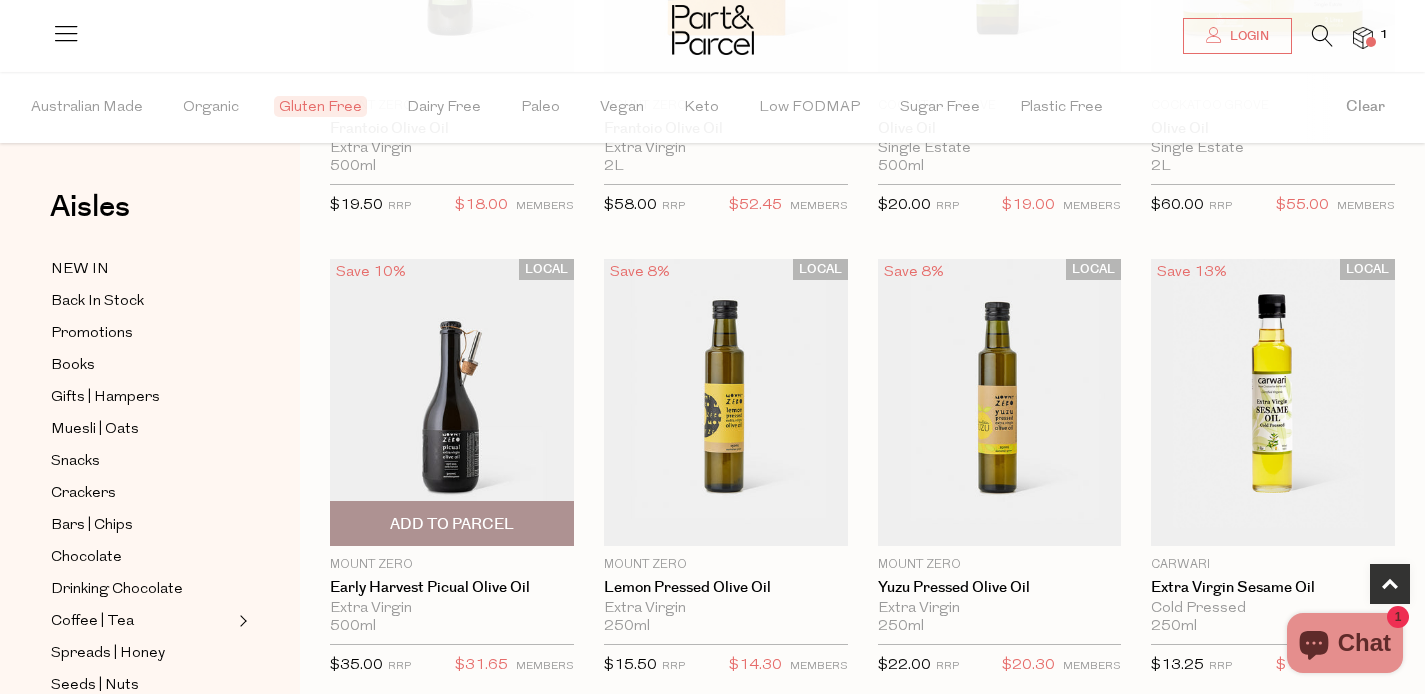 click at bounding box center (452, 402) 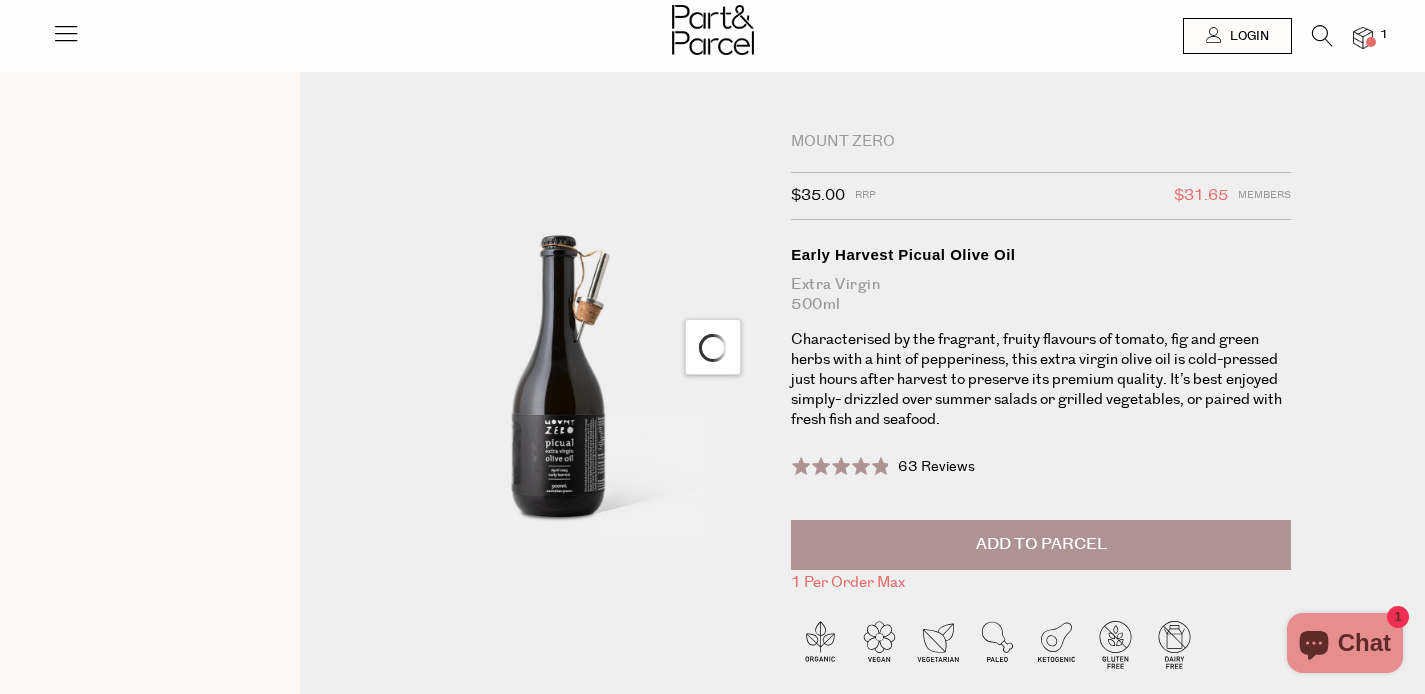 scroll, scrollTop: 0, scrollLeft: 0, axis: both 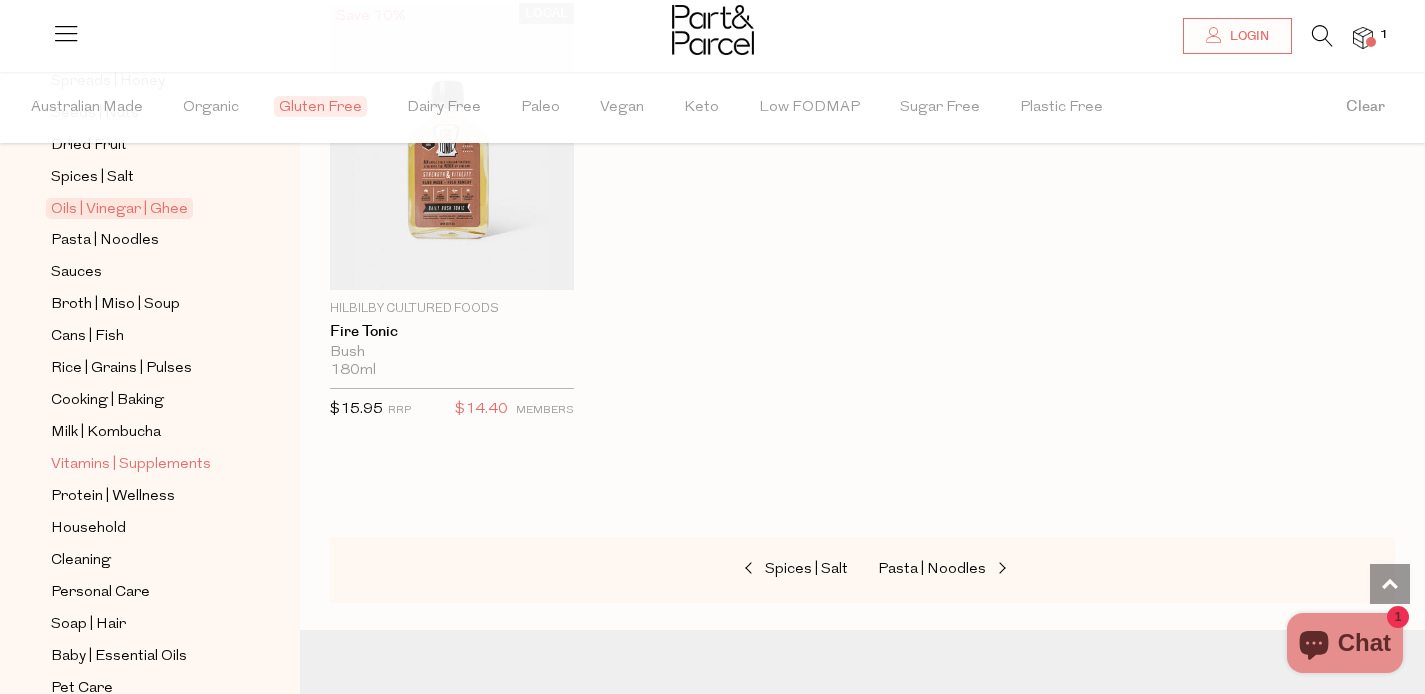 click on "Vitamins | Supplements" at bounding box center [131, 465] 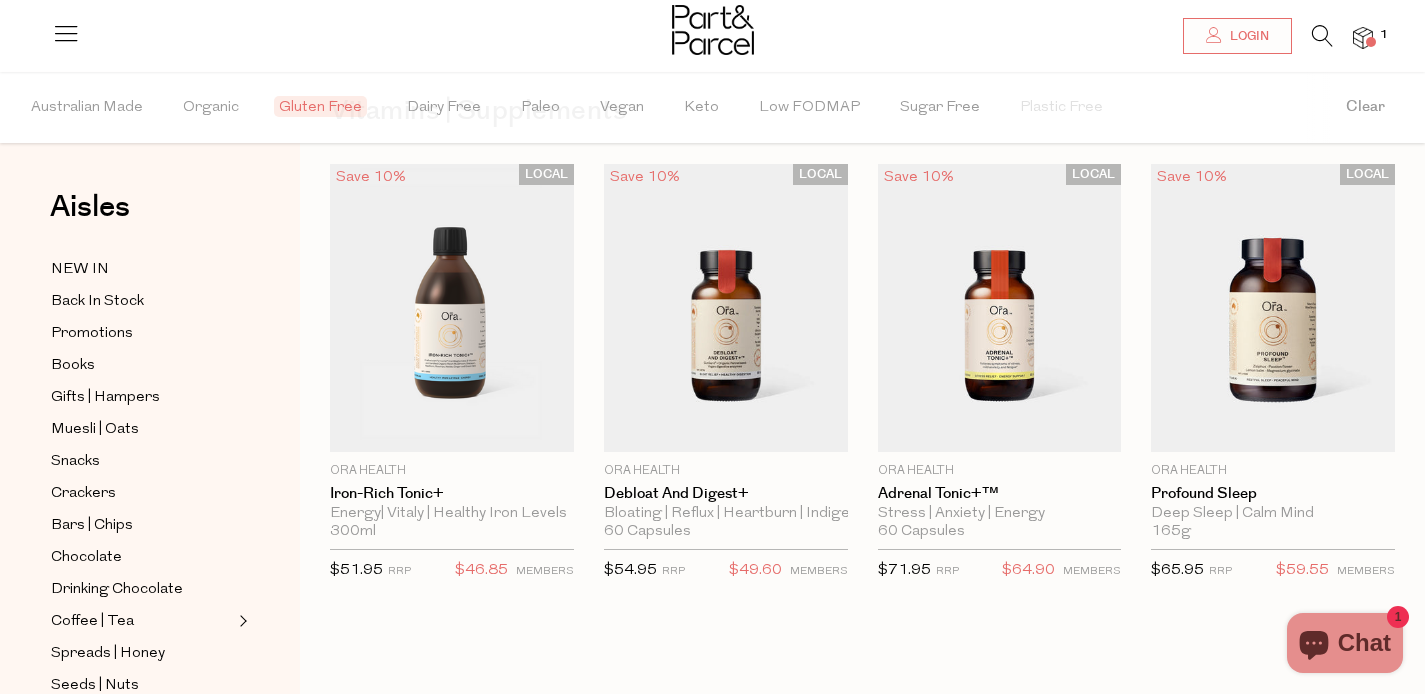 scroll, scrollTop: 0, scrollLeft: 0, axis: both 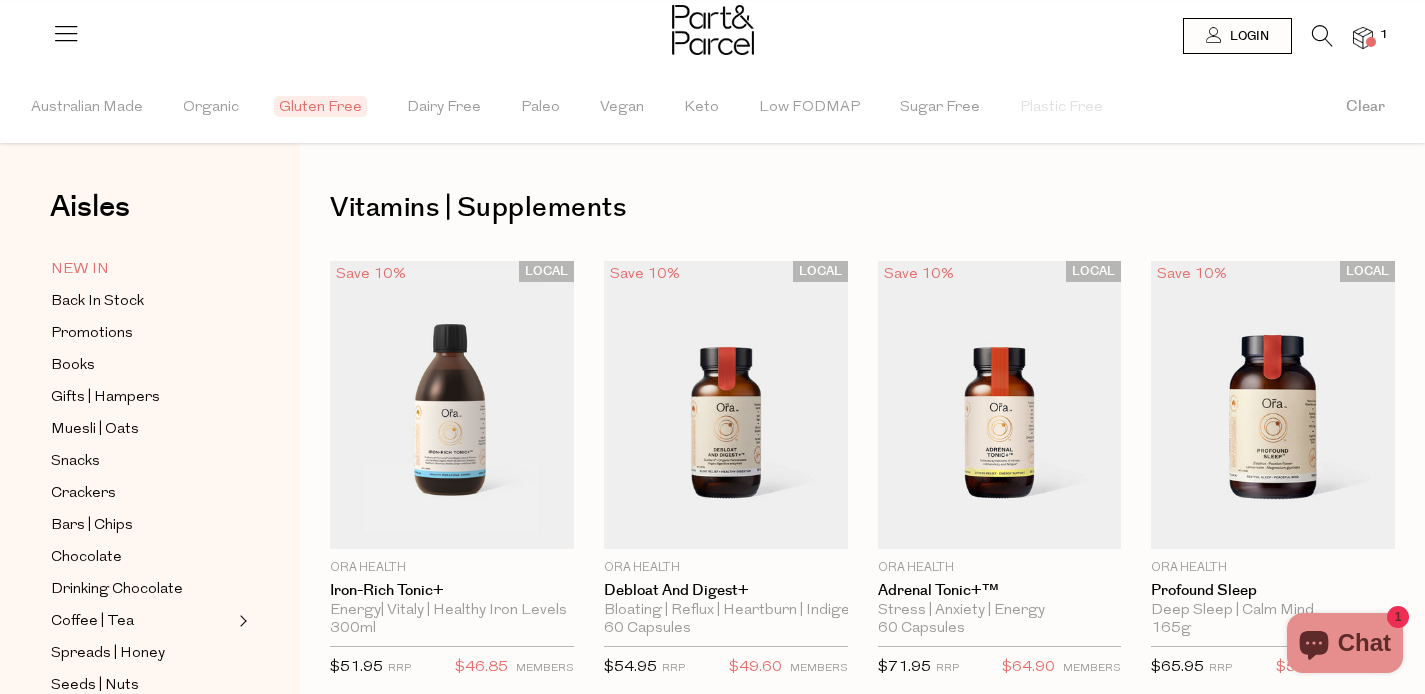 click on "NEW IN" at bounding box center [80, 270] 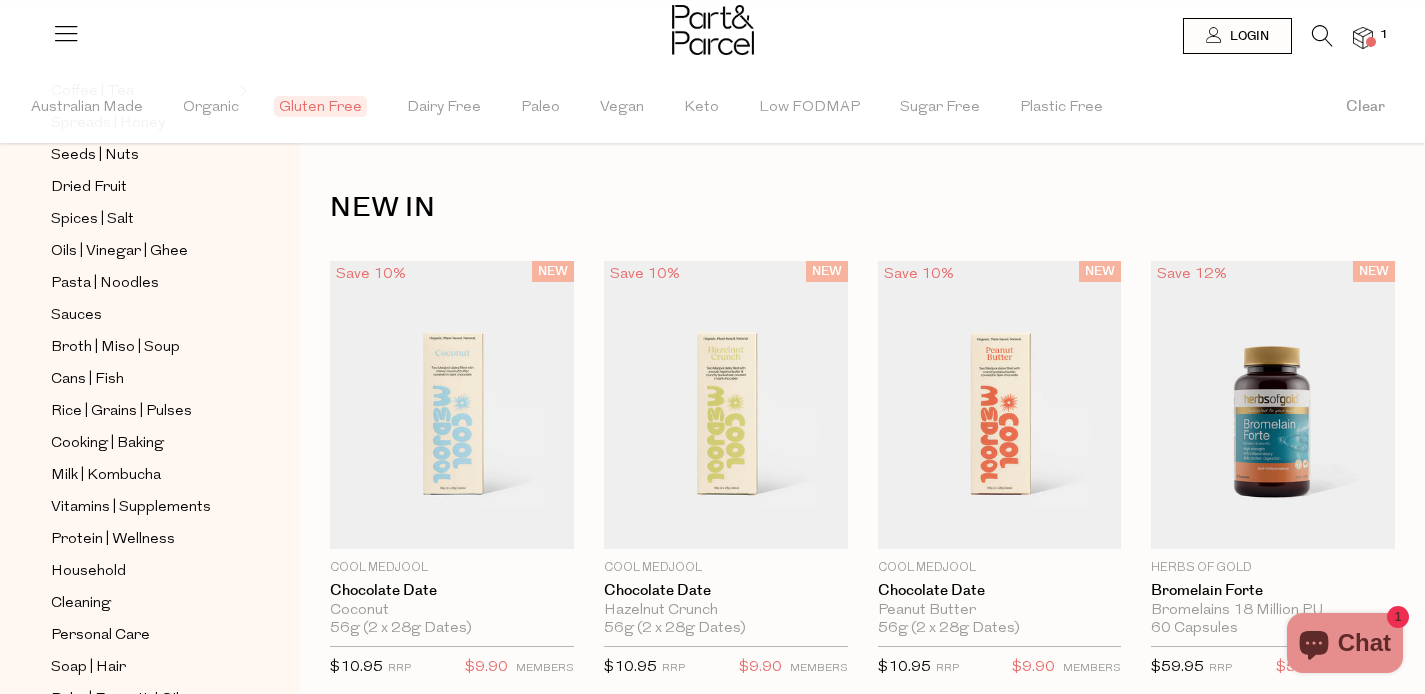 scroll, scrollTop: 600, scrollLeft: 0, axis: vertical 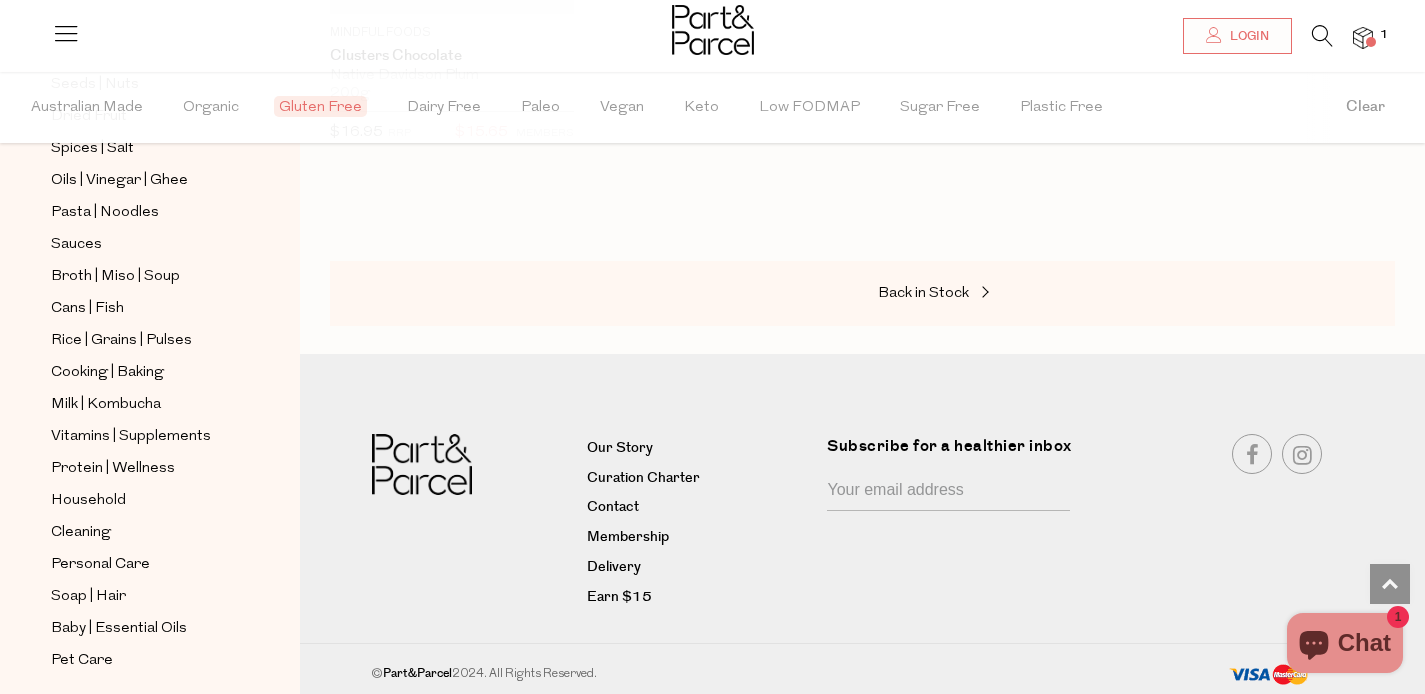 click at bounding box center [1363, 38] 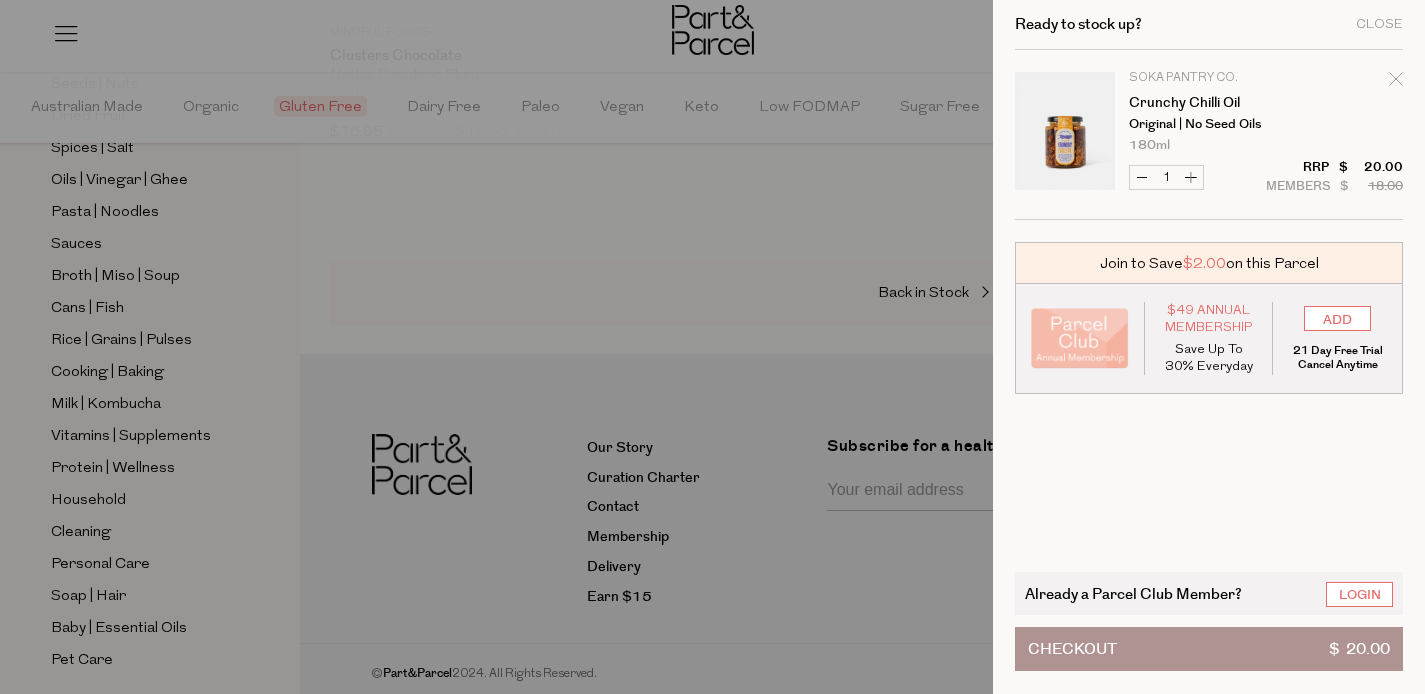 click at bounding box center (712, 347) 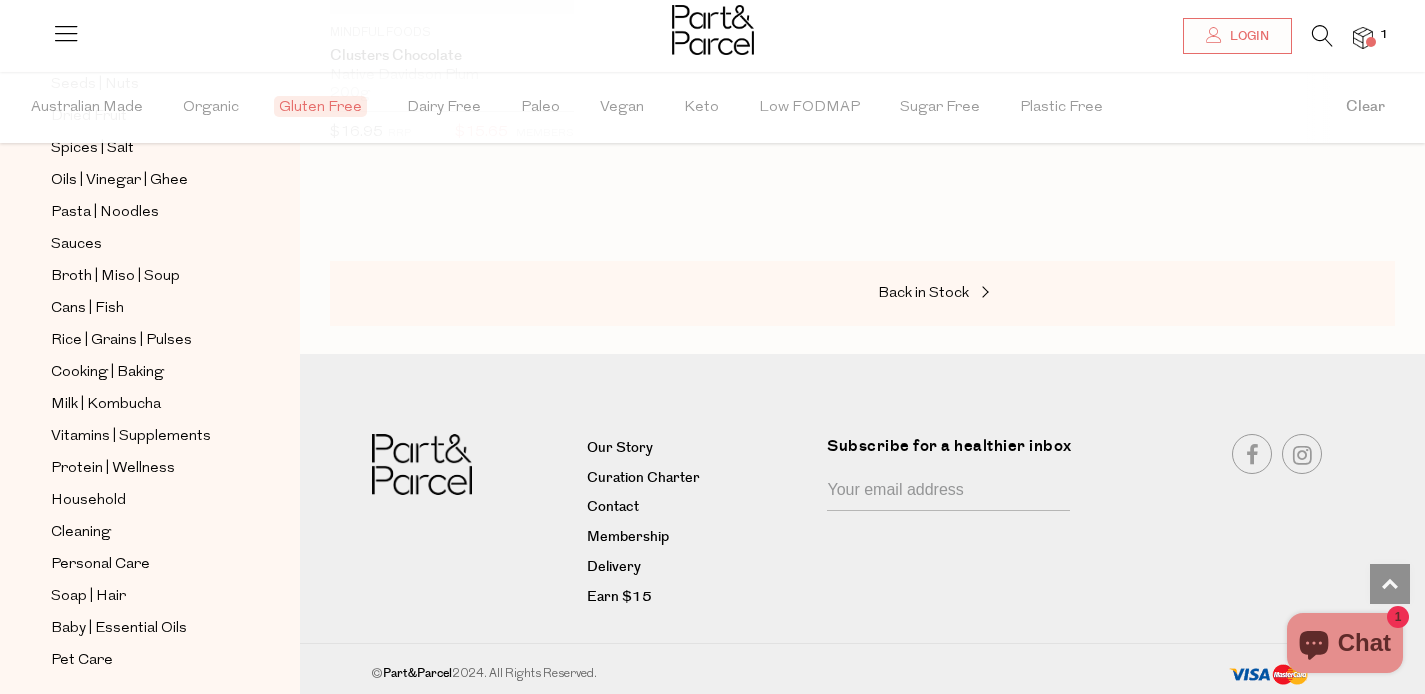 click at bounding box center (66, 33) 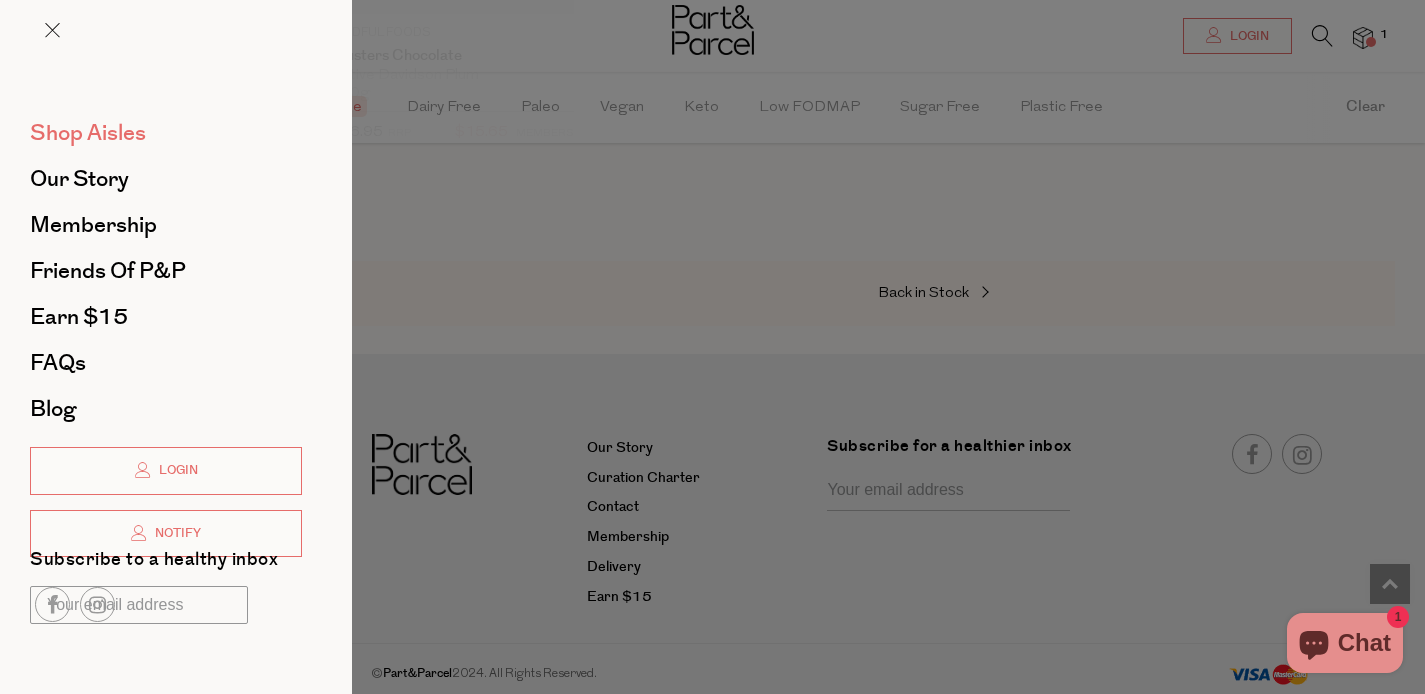 click on "Shop Aisles" at bounding box center [88, 133] 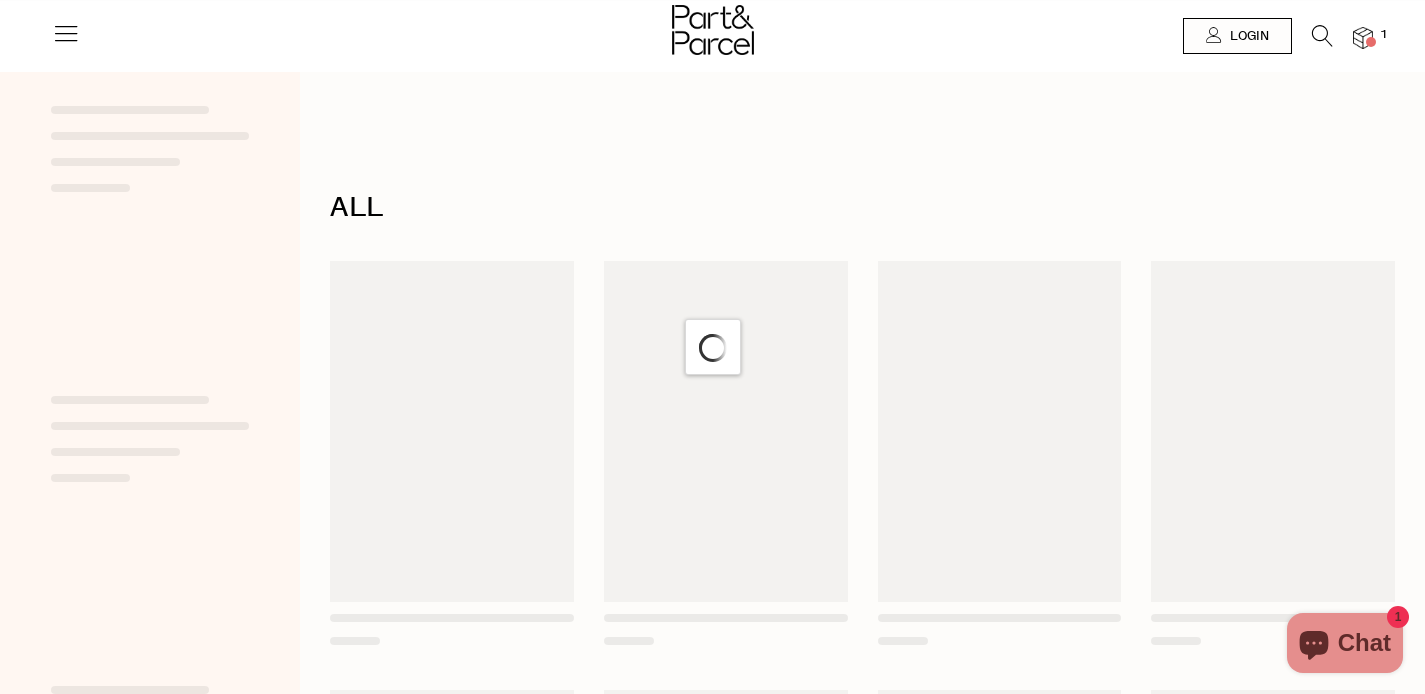 scroll, scrollTop: 0, scrollLeft: 0, axis: both 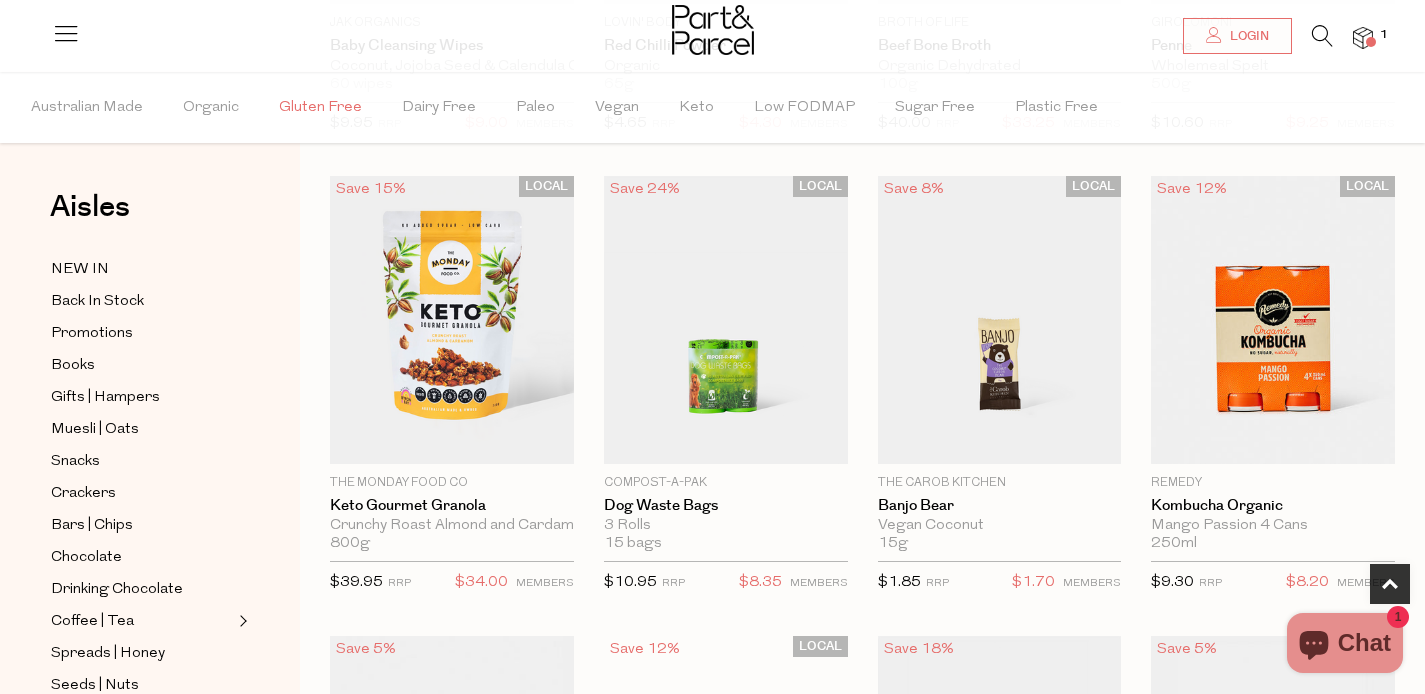 click on "Gluten Free" at bounding box center [320, 108] 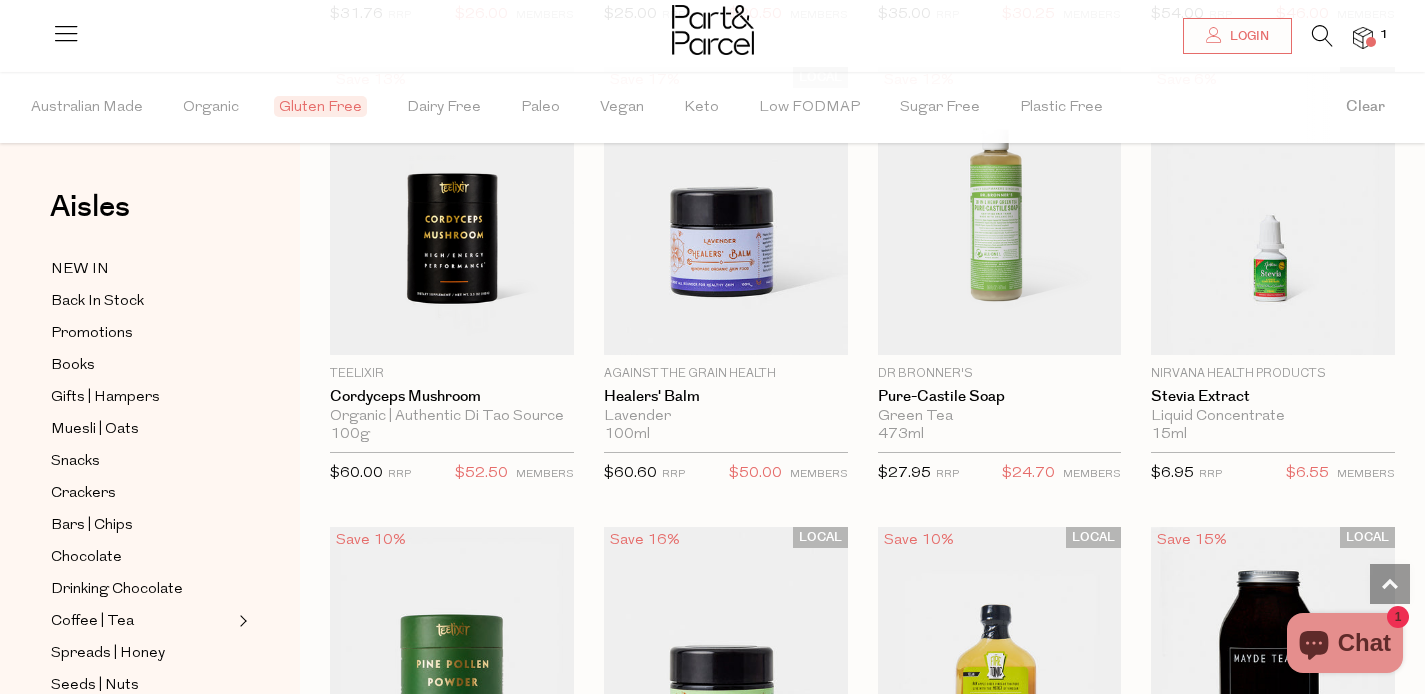 scroll, scrollTop: 5134, scrollLeft: 0, axis: vertical 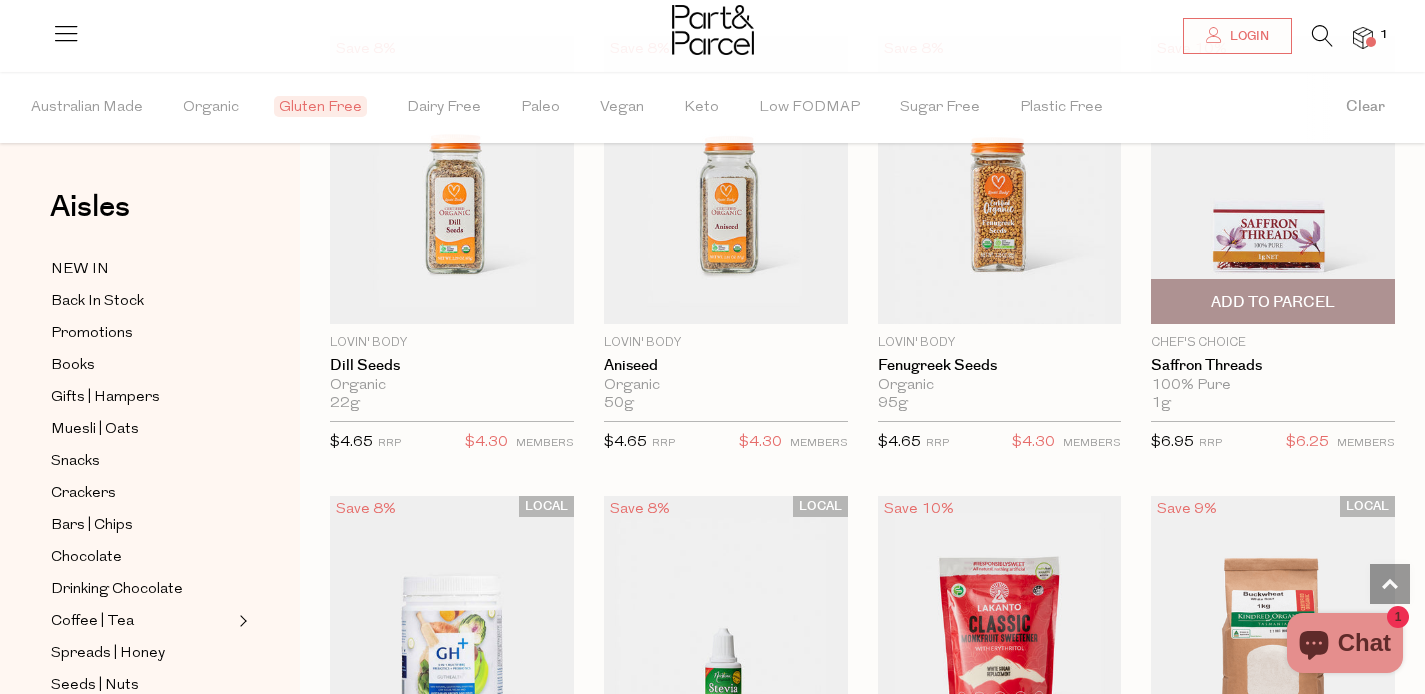 click at bounding box center [1273, 180] 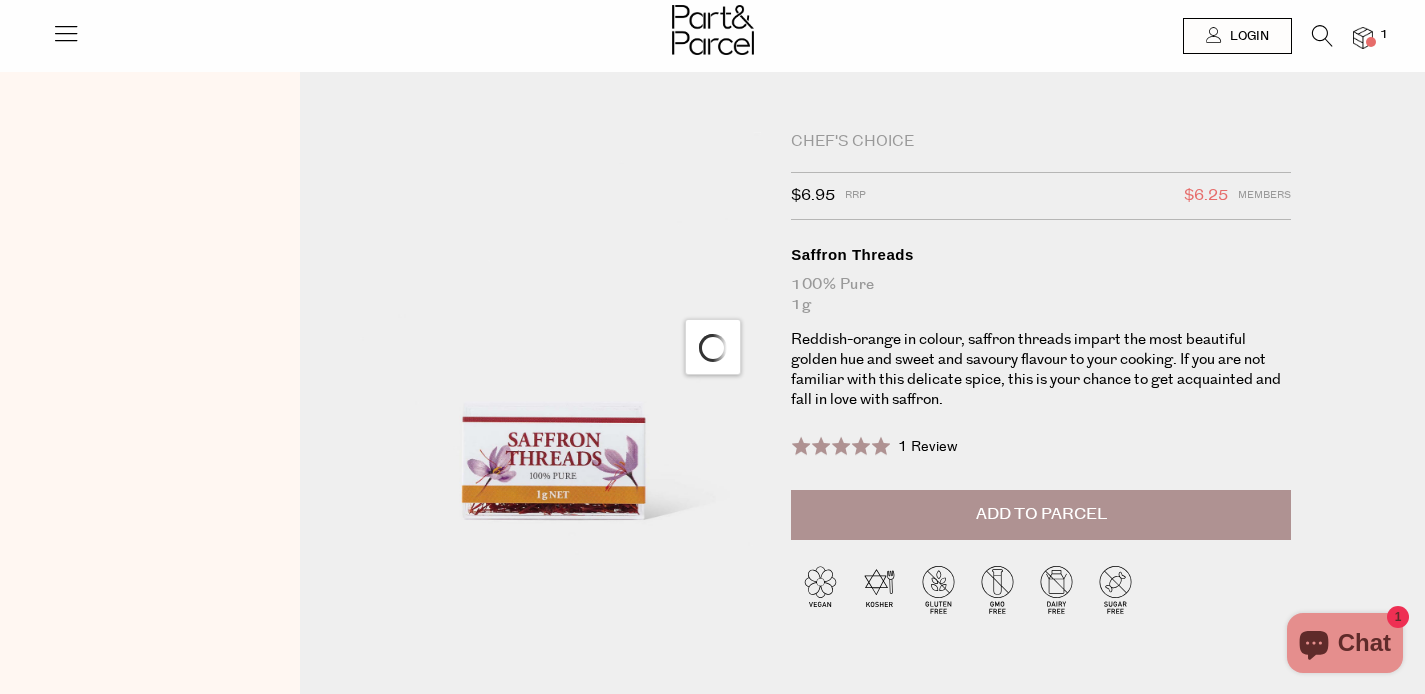 scroll, scrollTop: 0, scrollLeft: 0, axis: both 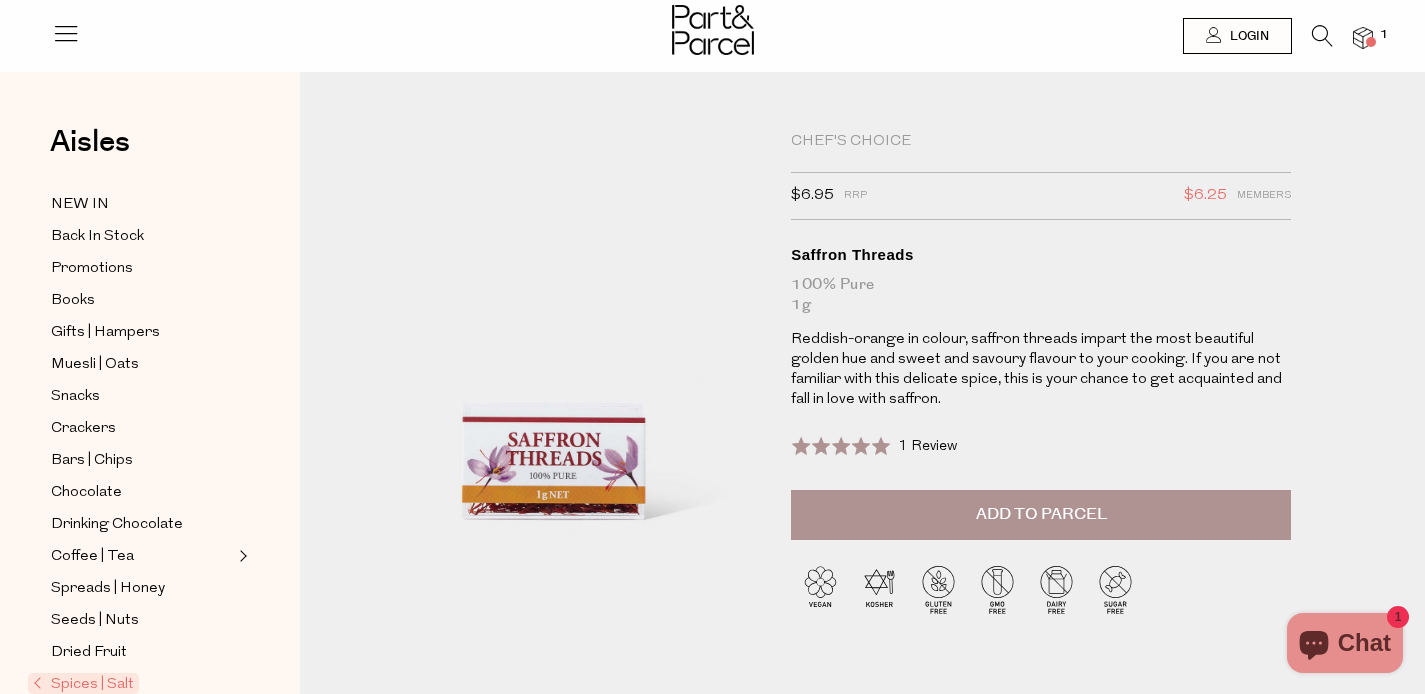 click at bounding box center (1322, 36) 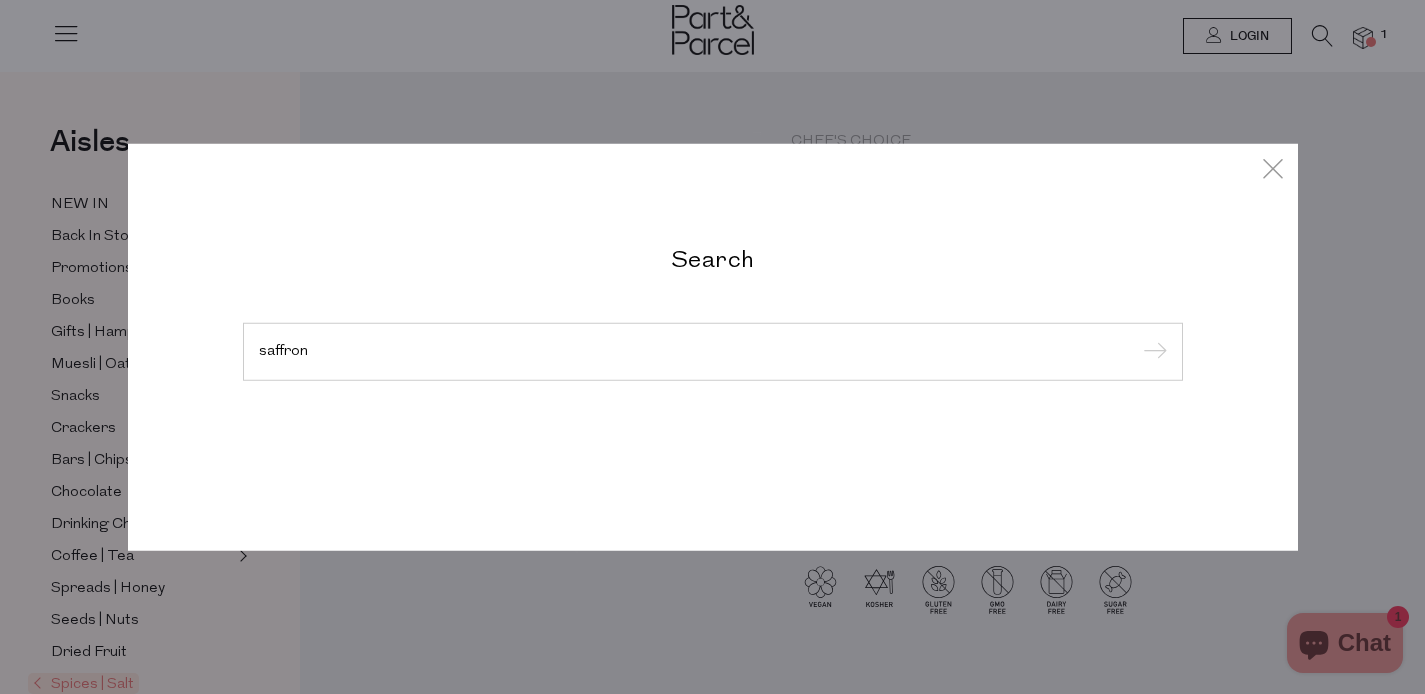 type on "saffron" 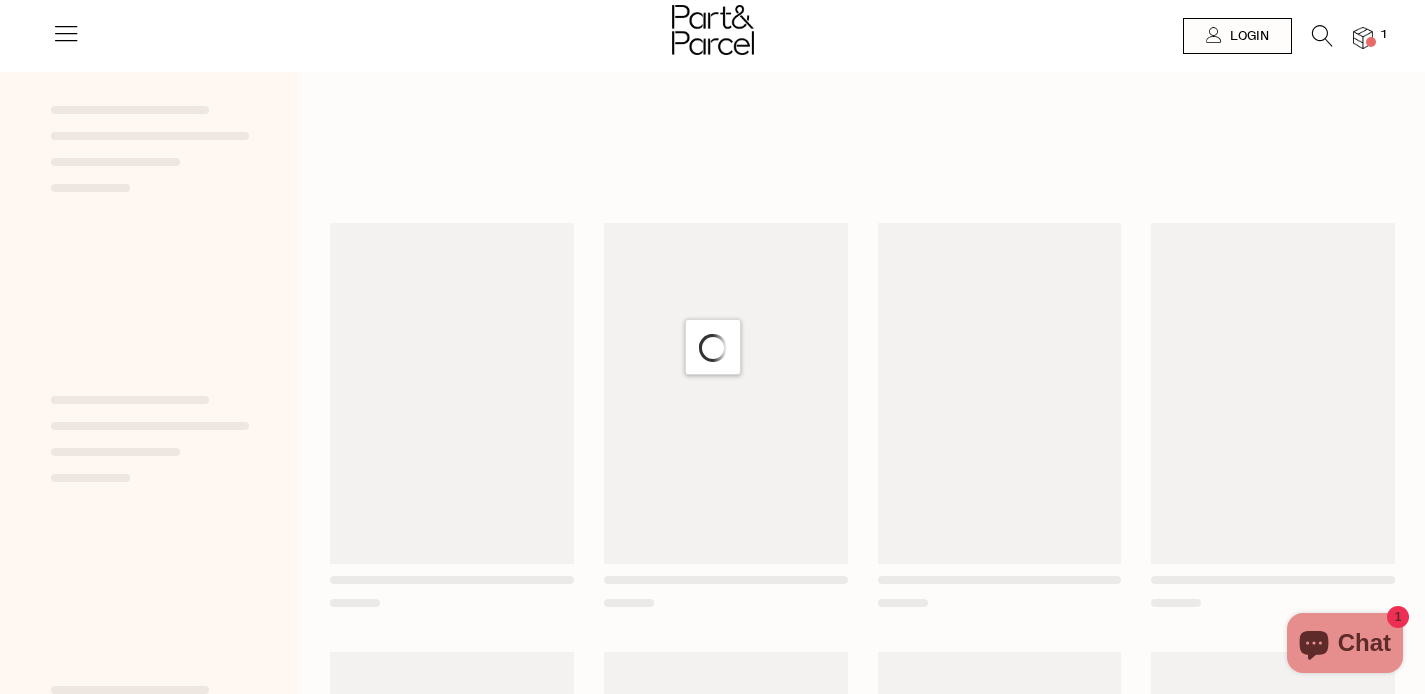 scroll, scrollTop: 0, scrollLeft: 0, axis: both 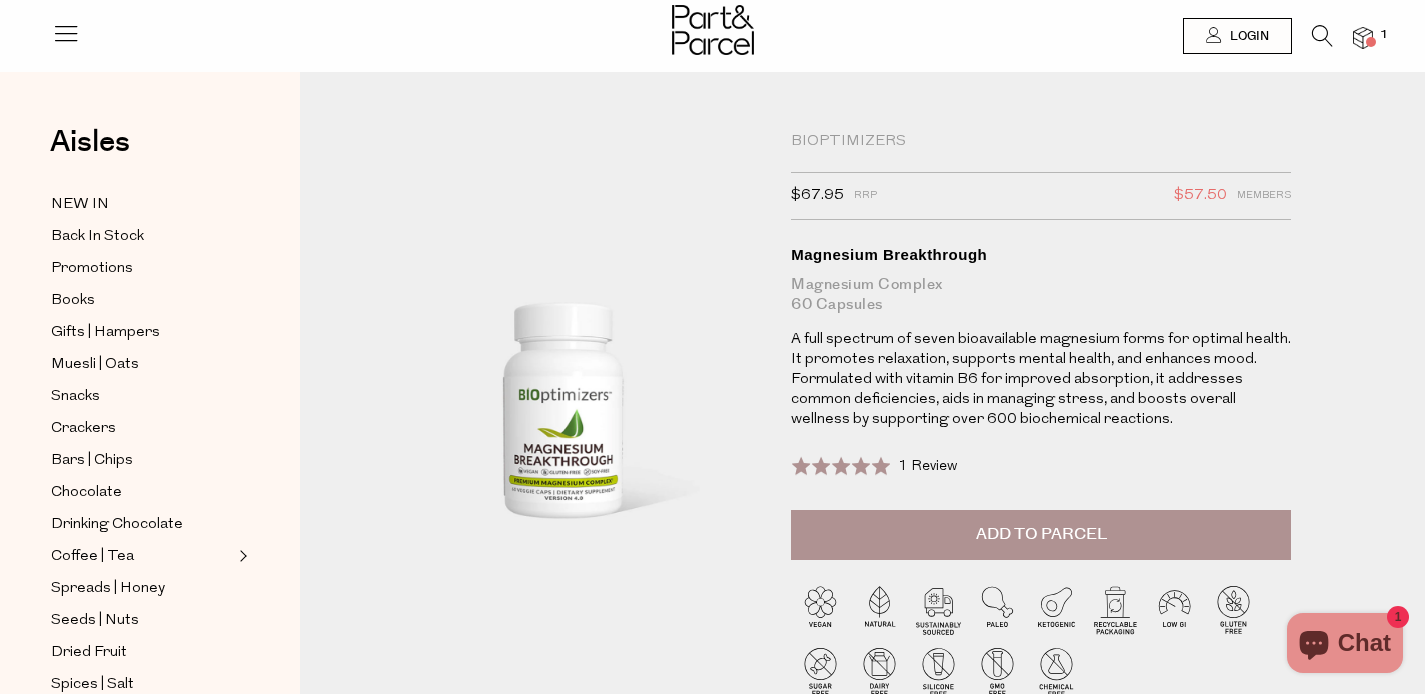 click on "Bioptimizers" at bounding box center [1041, 142] 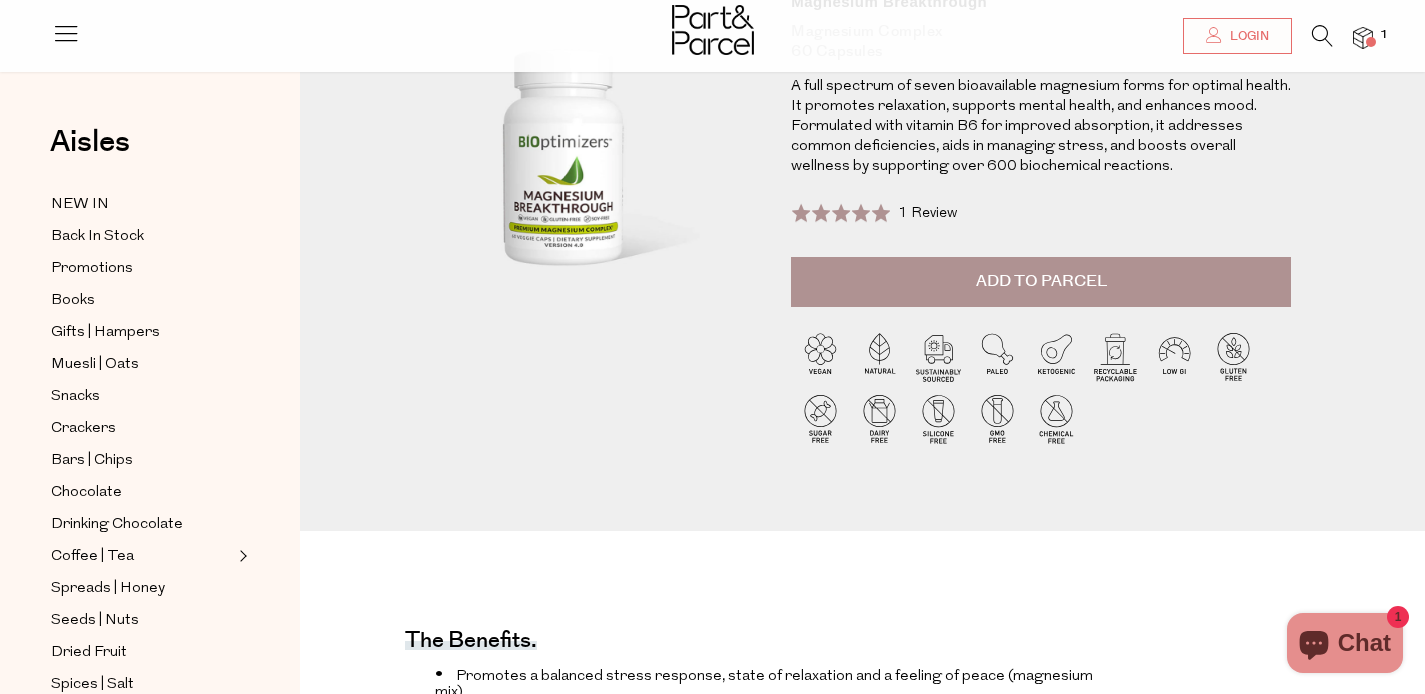 scroll, scrollTop: 0, scrollLeft: 0, axis: both 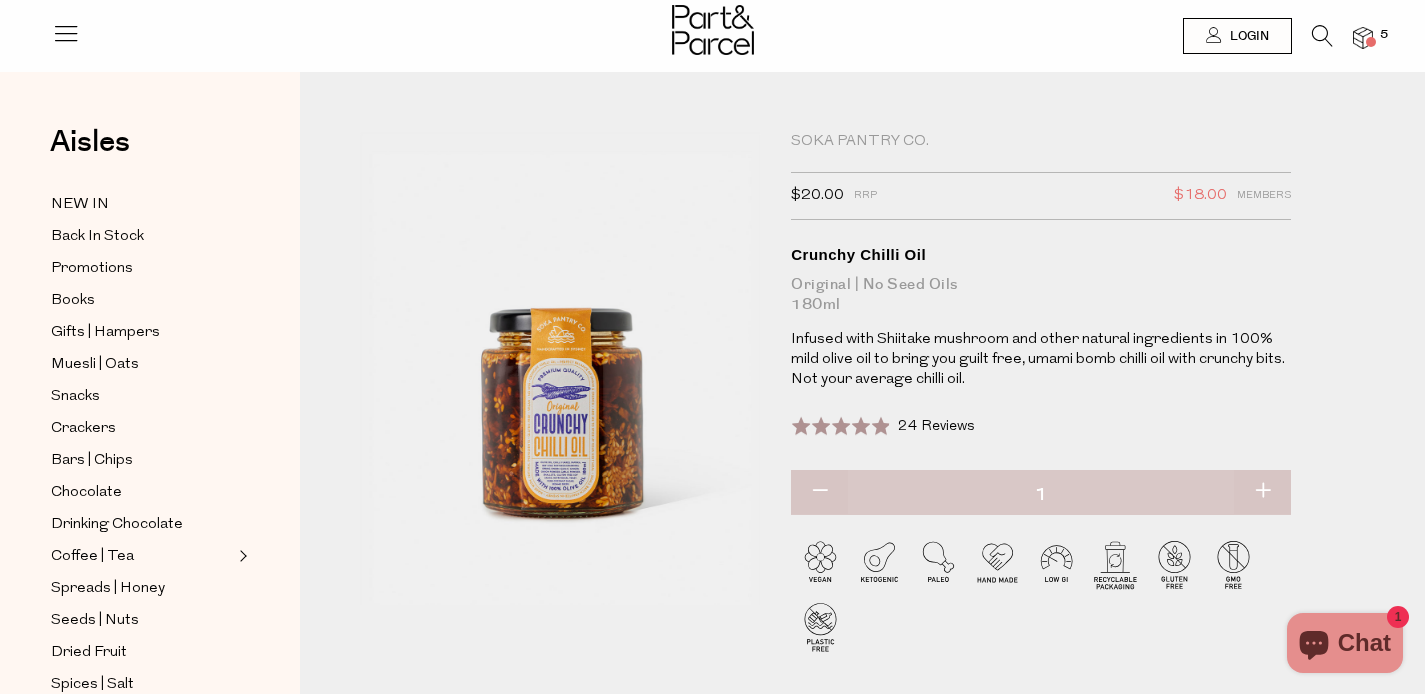 click on "Sauces
Soka Pantry Co.
$20.00
RRP
$18.00
Members
Available:  In Stock
Crunchy Chilli Oil
Original | No Seed Oils 180ml
Infused with Shiitake mushroom and other natural ingredients in 100% mild olive oil to bring you guilt free, umami bomb chilli oil with crunchy bits. Not your average chilli oil.
Rated 4.9 out of 5
24 Reviews
Based on 24 reviews" at bounding box center [862, 420] 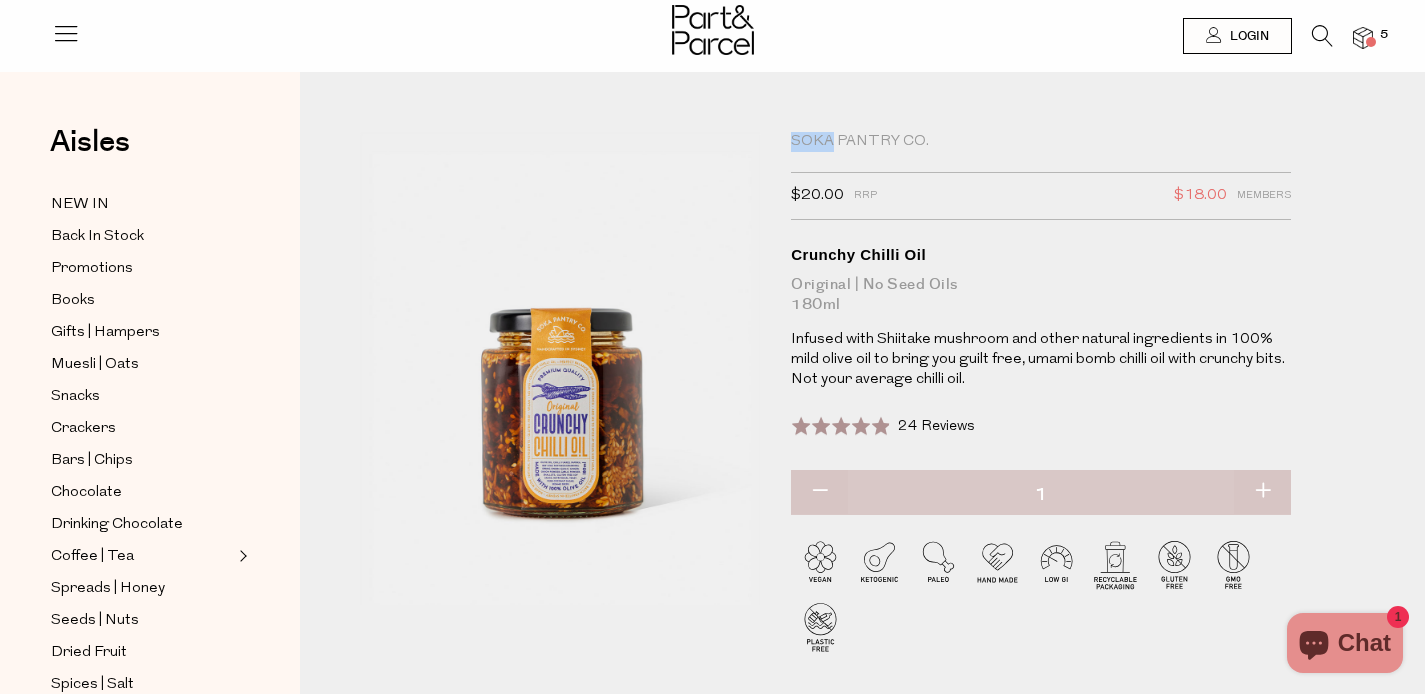 click on "Soka Pantry Co." at bounding box center [1041, 142] 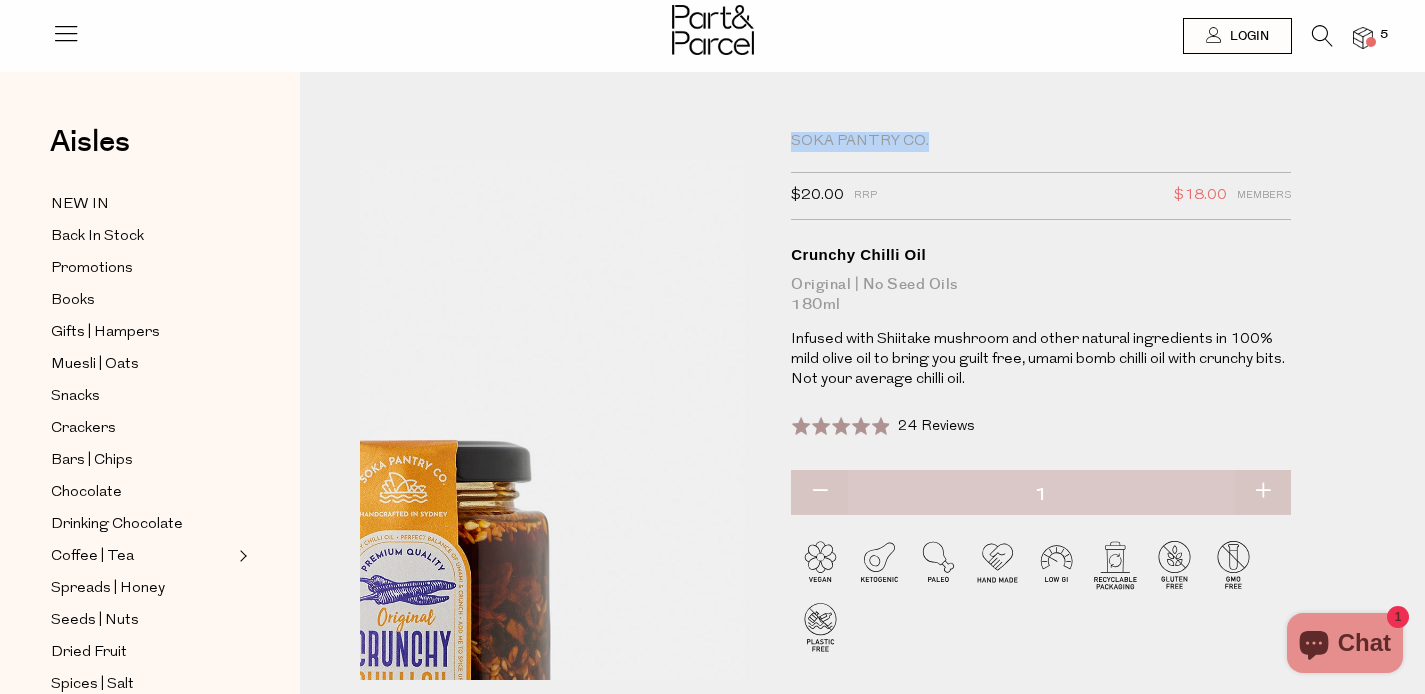 drag, startPoint x: 979, startPoint y: 138, endPoint x: 757, endPoint y: 148, distance: 222.22511 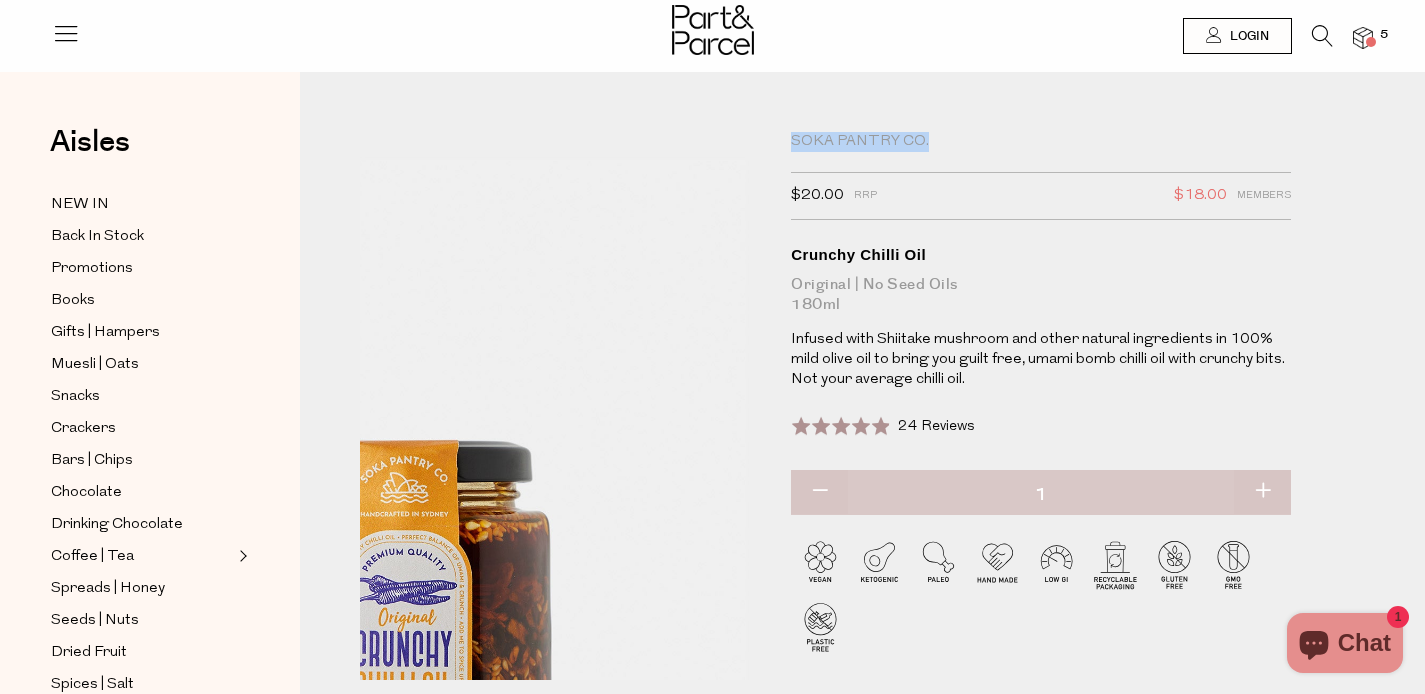 copy on "Soka Pantry Co." 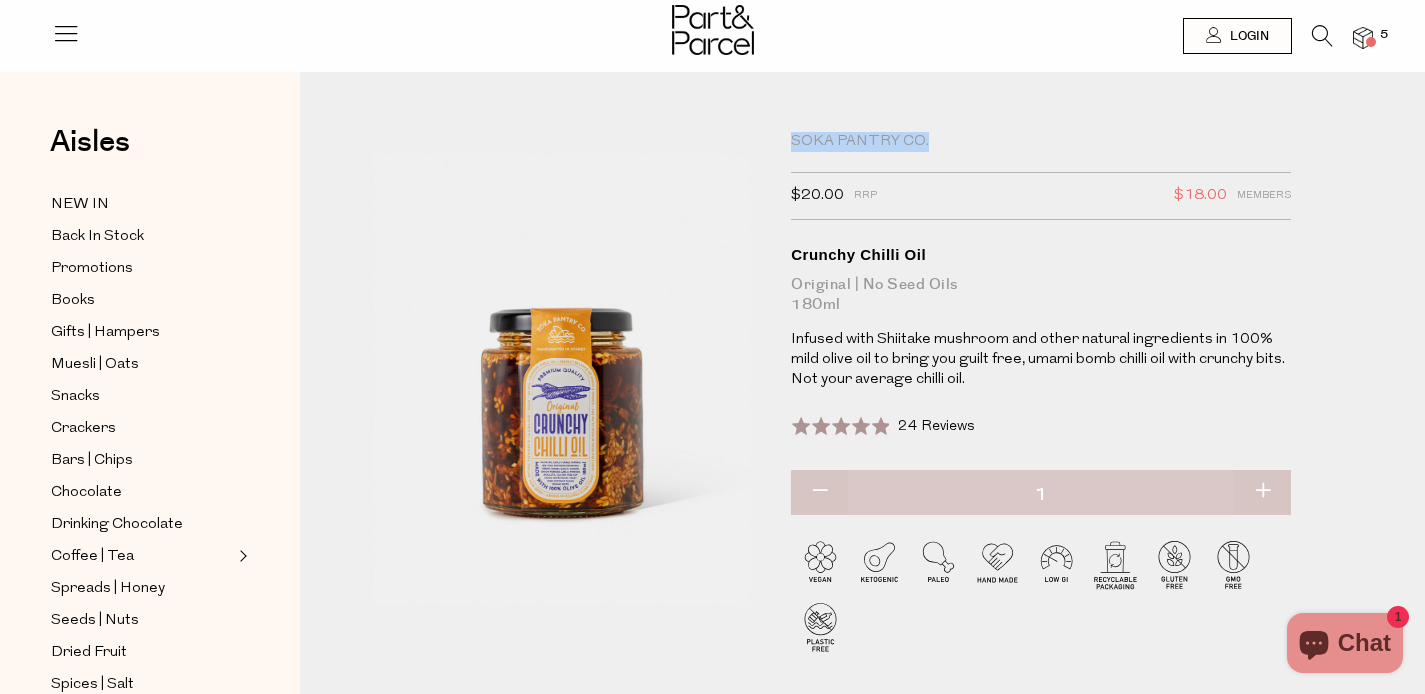 click at bounding box center [1322, 36] 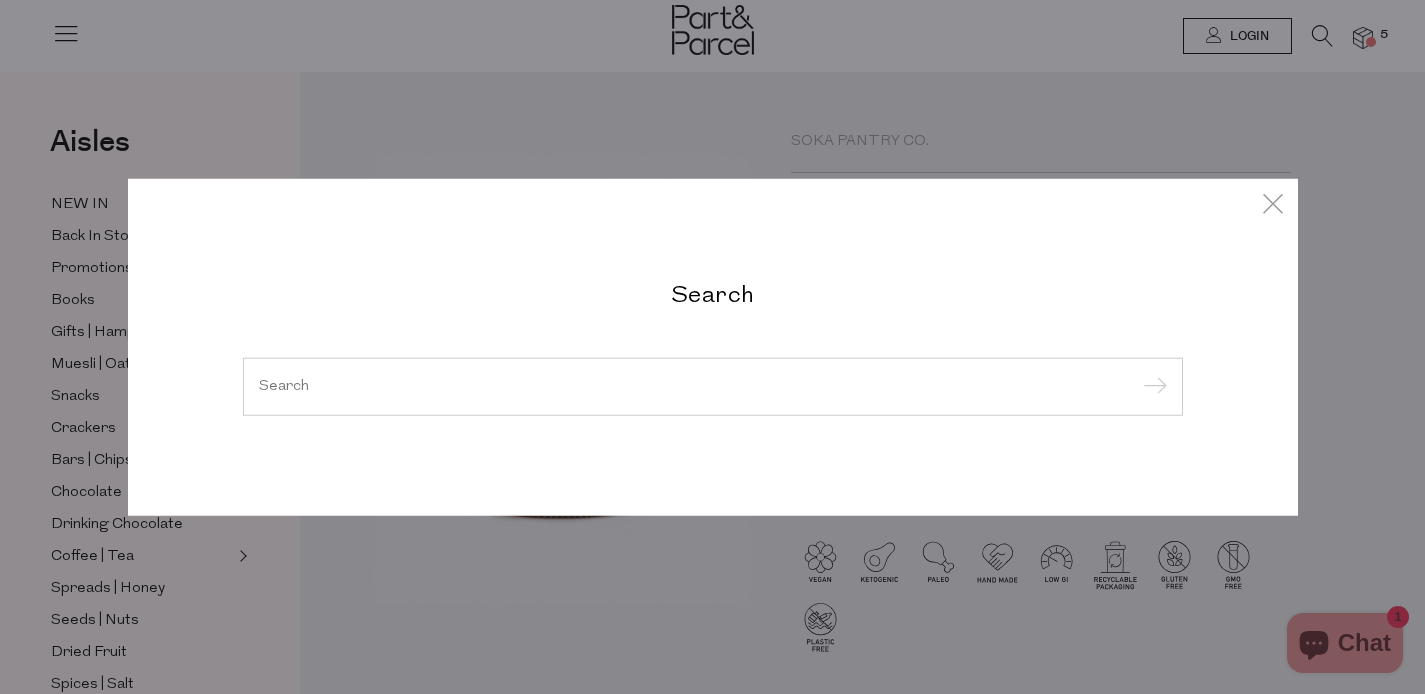 paste on "Soka Pantry Co." 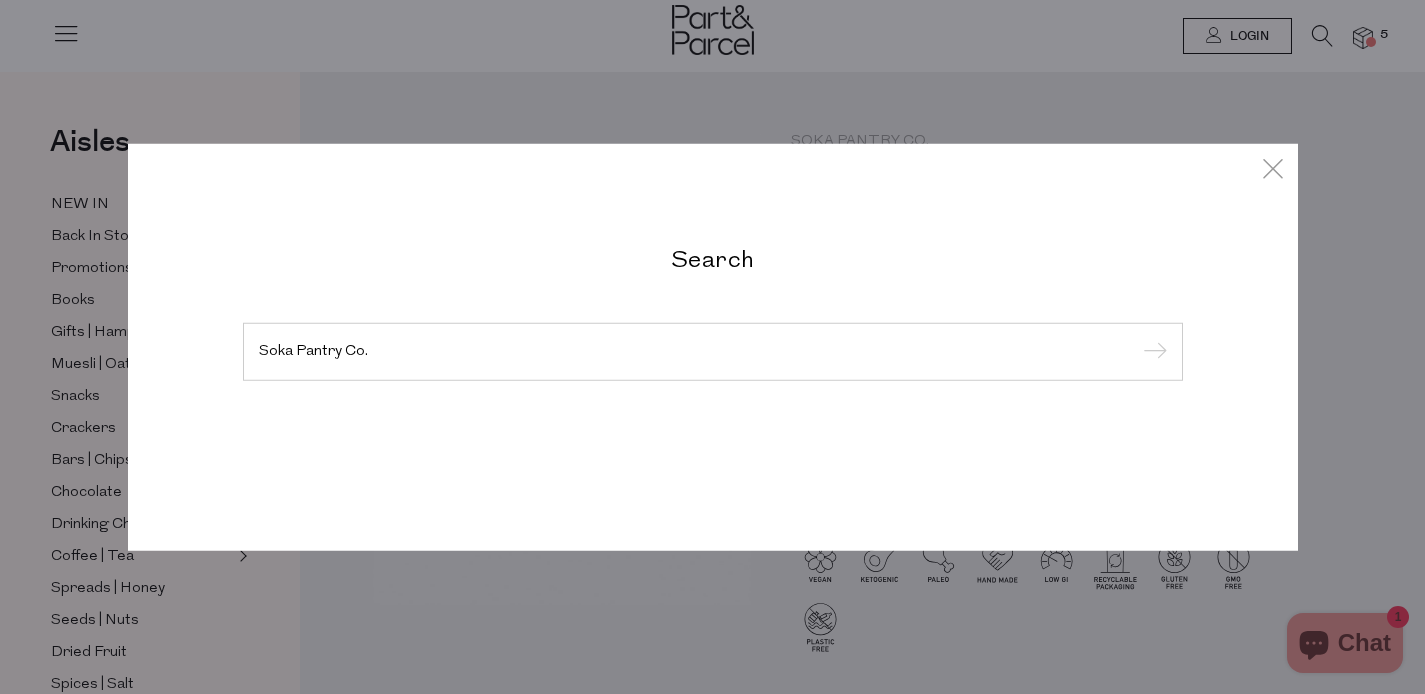 type on "Soka Pantry Co." 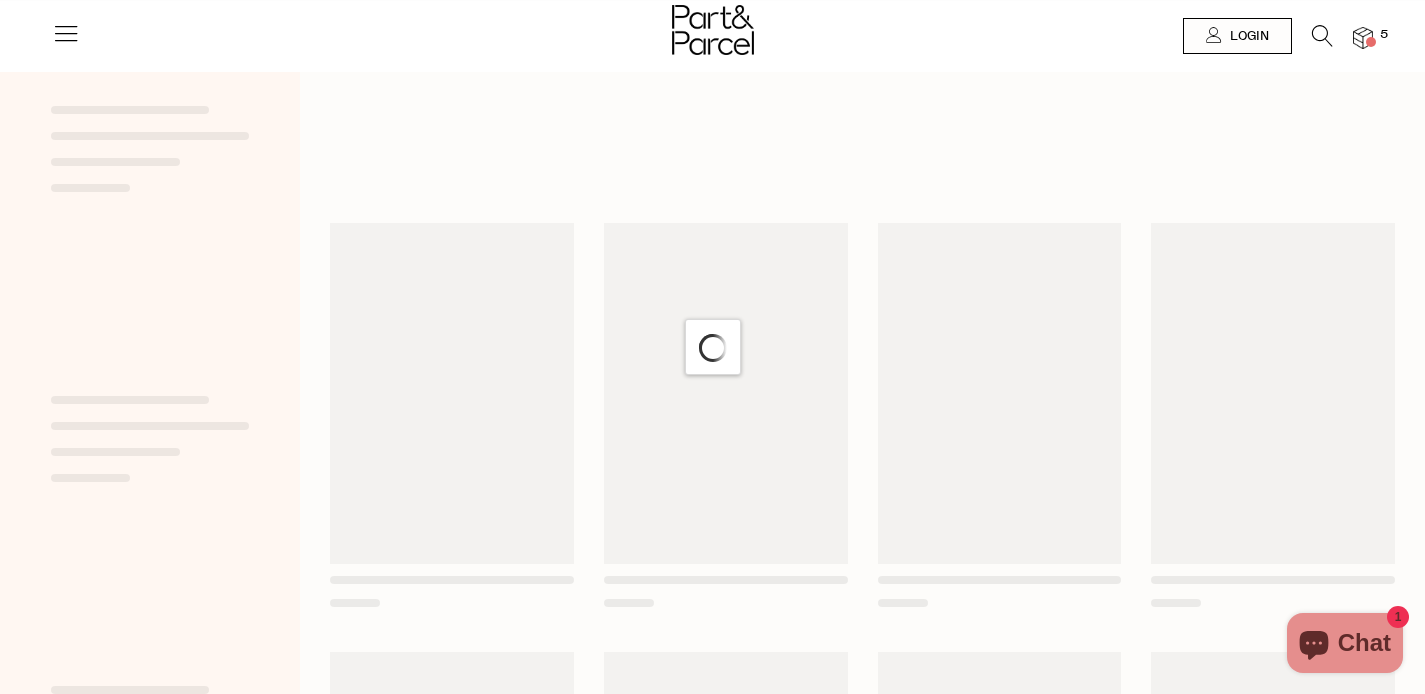 scroll, scrollTop: 0, scrollLeft: 0, axis: both 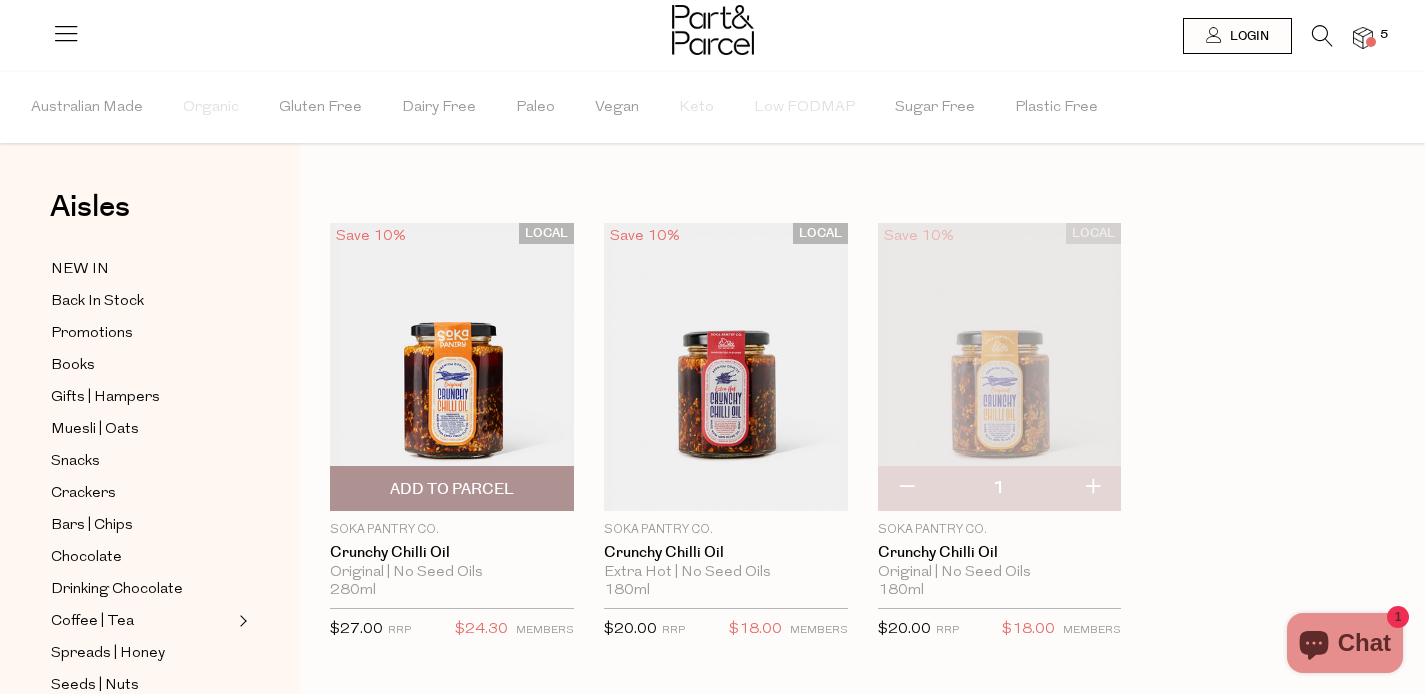 click at bounding box center (452, 367) 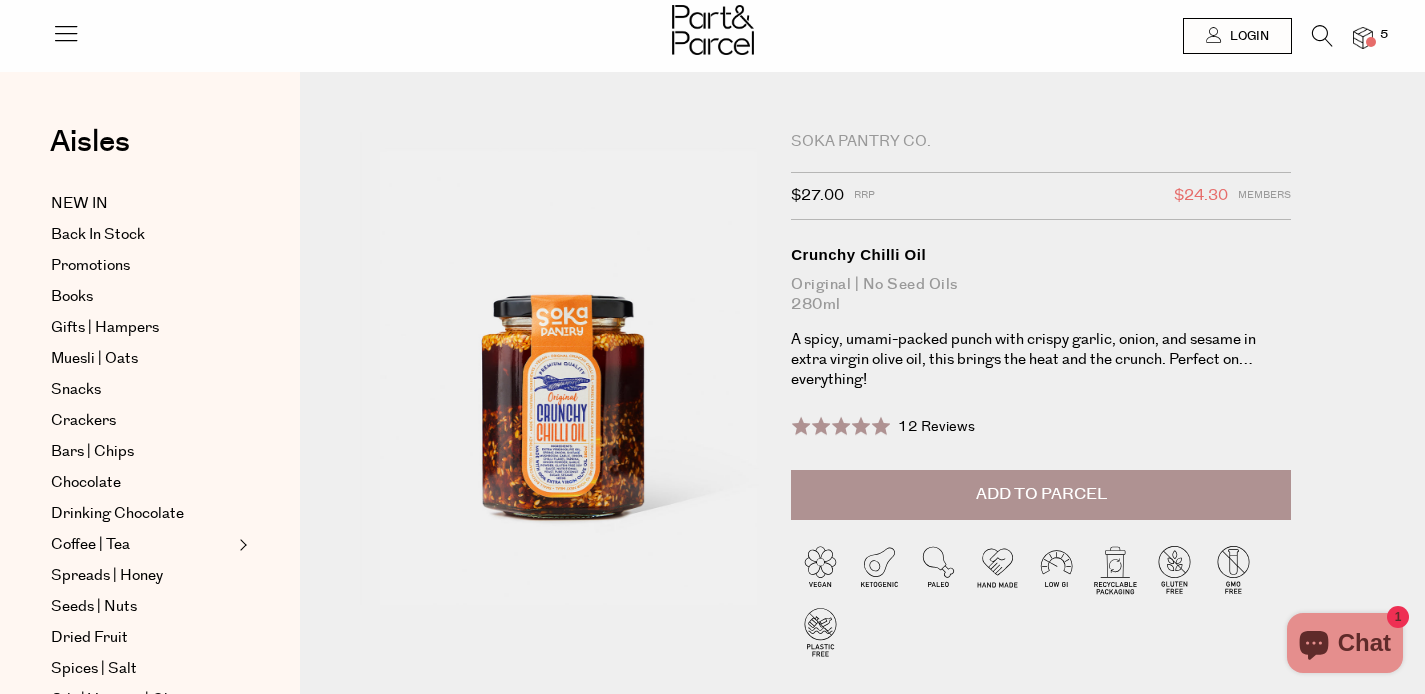 scroll, scrollTop: 0, scrollLeft: 0, axis: both 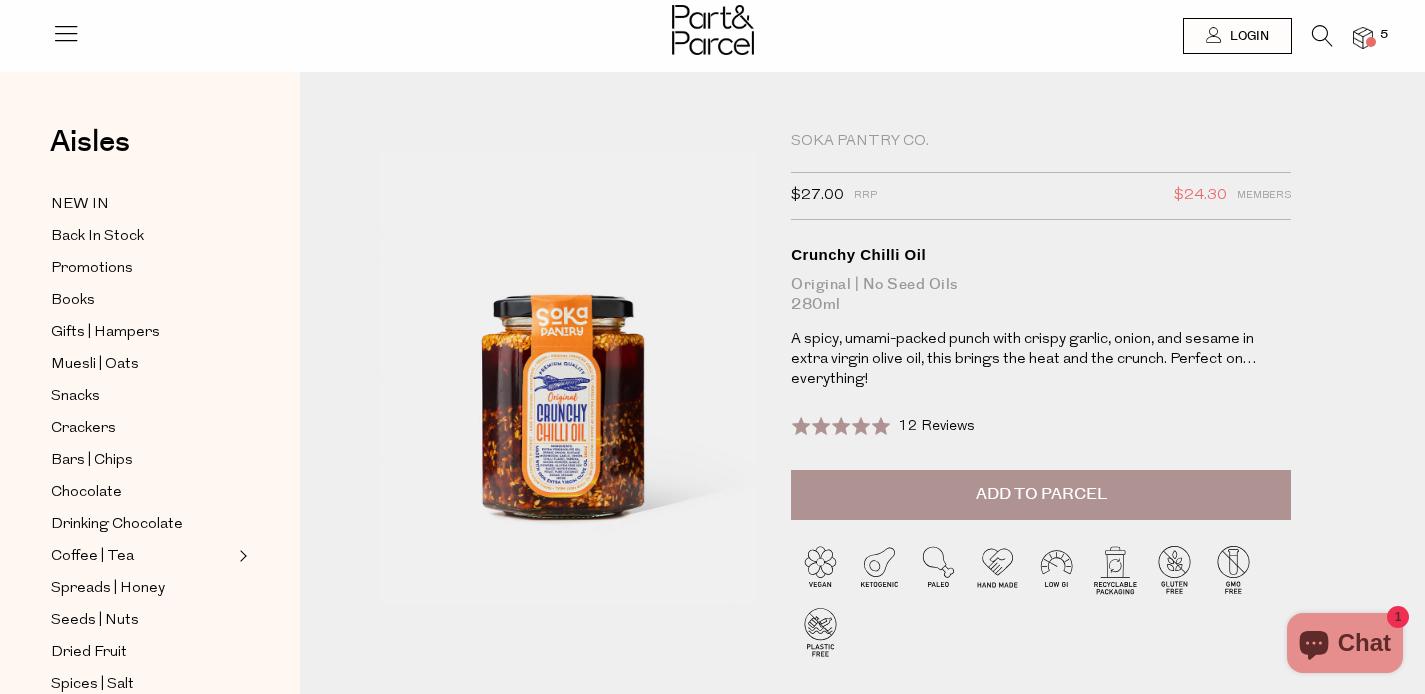 click on "Add to Parcel" at bounding box center [1041, 494] 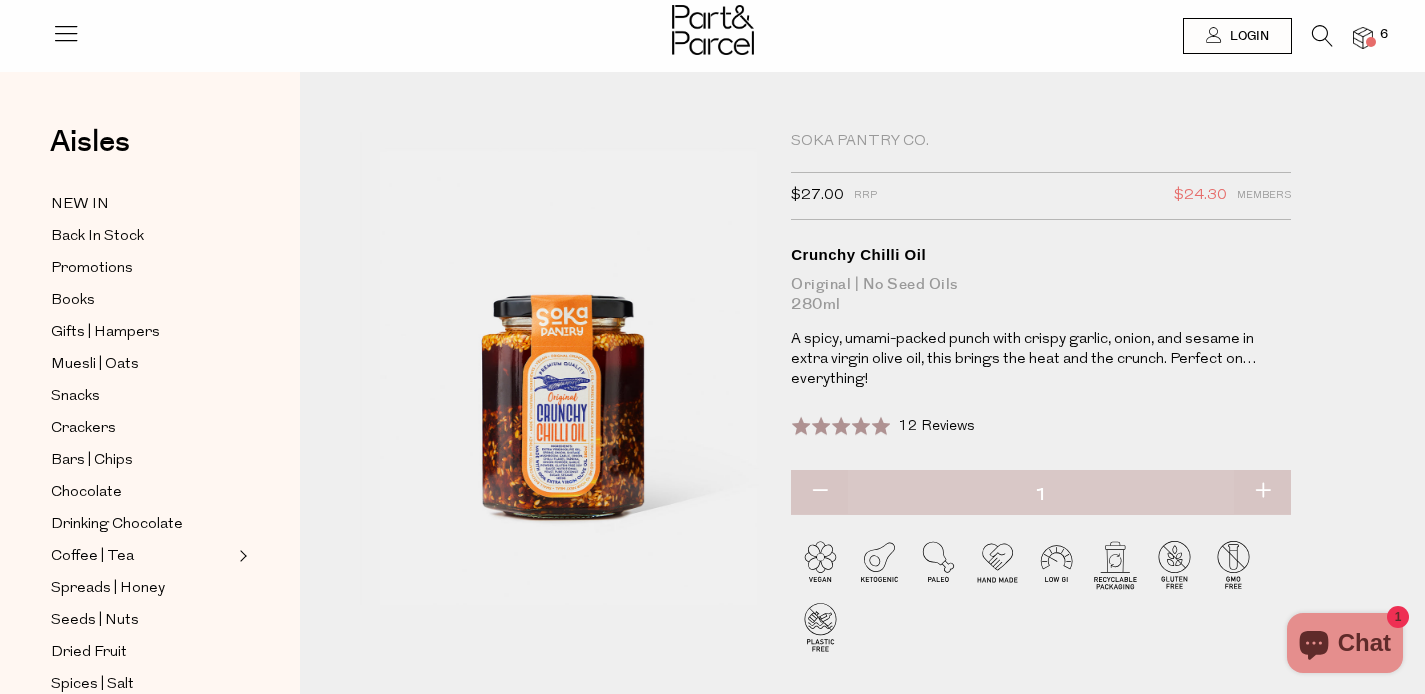 click at bounding box center (1363, 38) 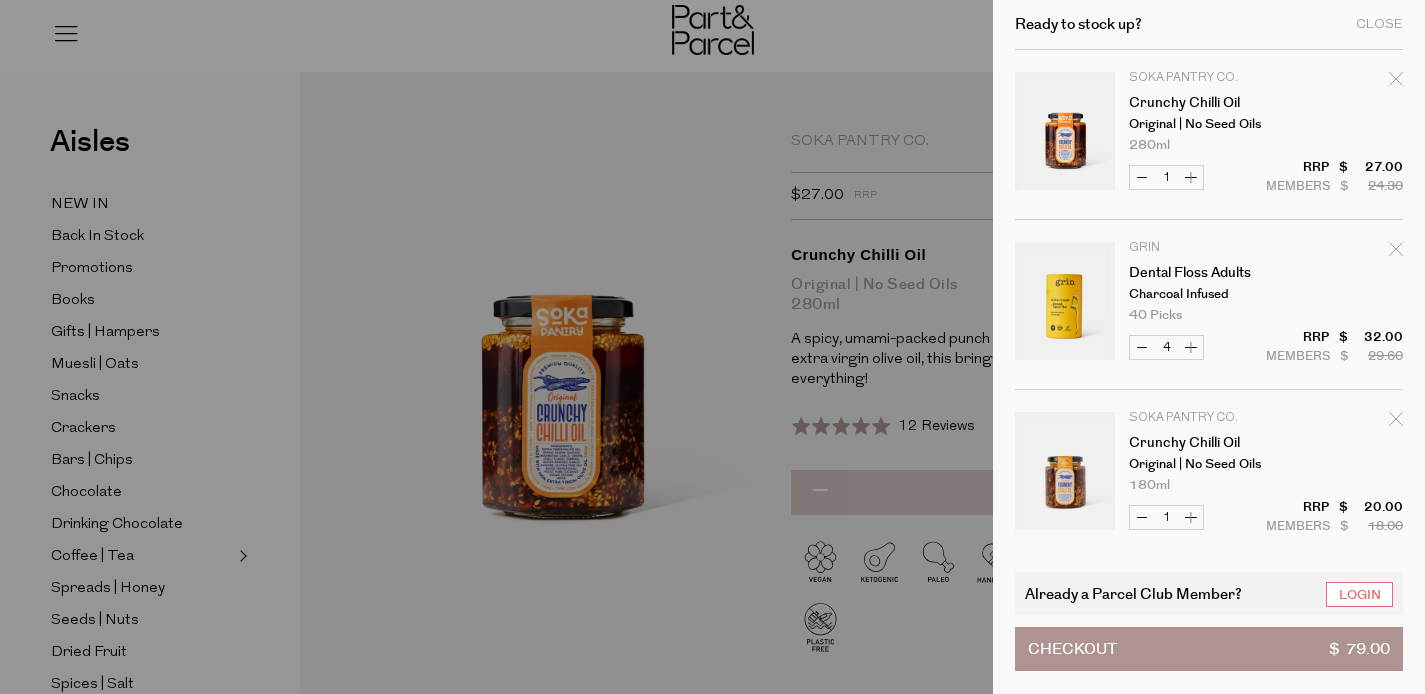 click 